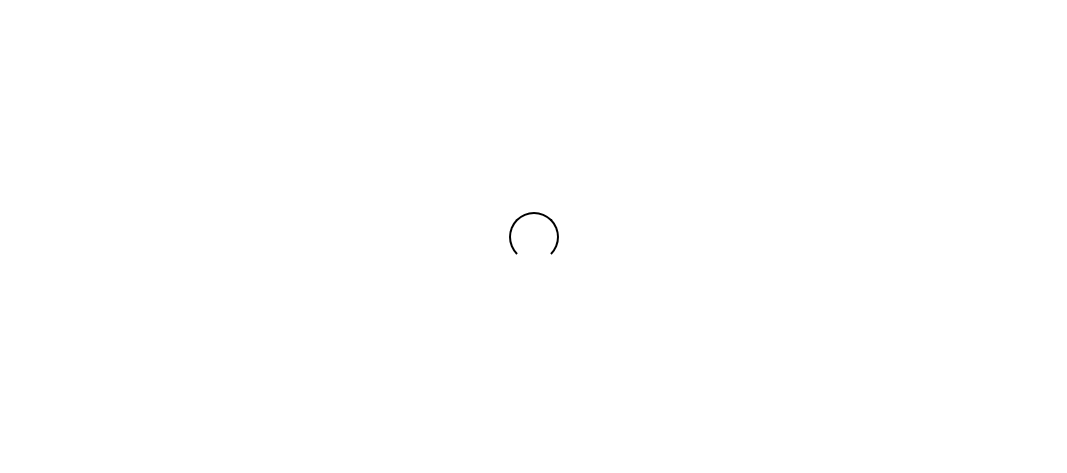 scroll, scrollTop: 0, scrollLeft: 0, axis: both 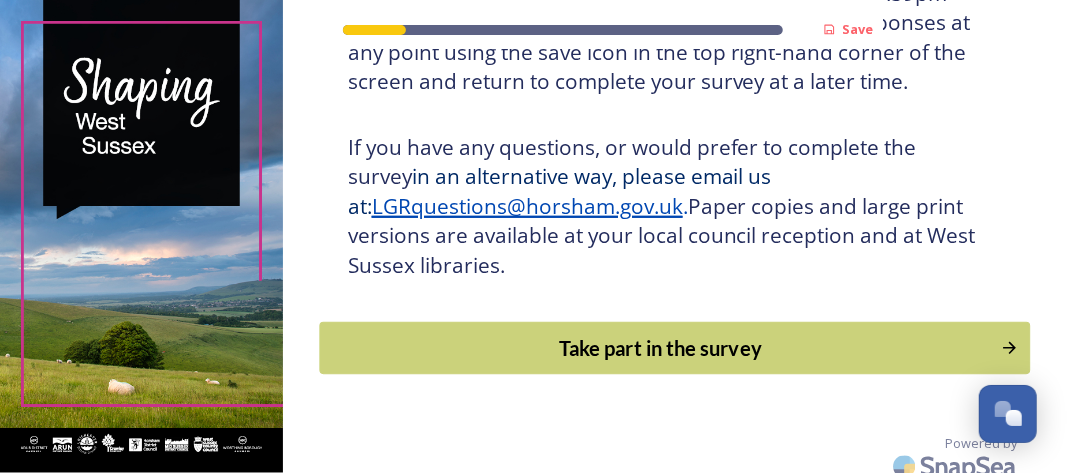 click on "Take part in the survey" at bounding box center (660, 348) 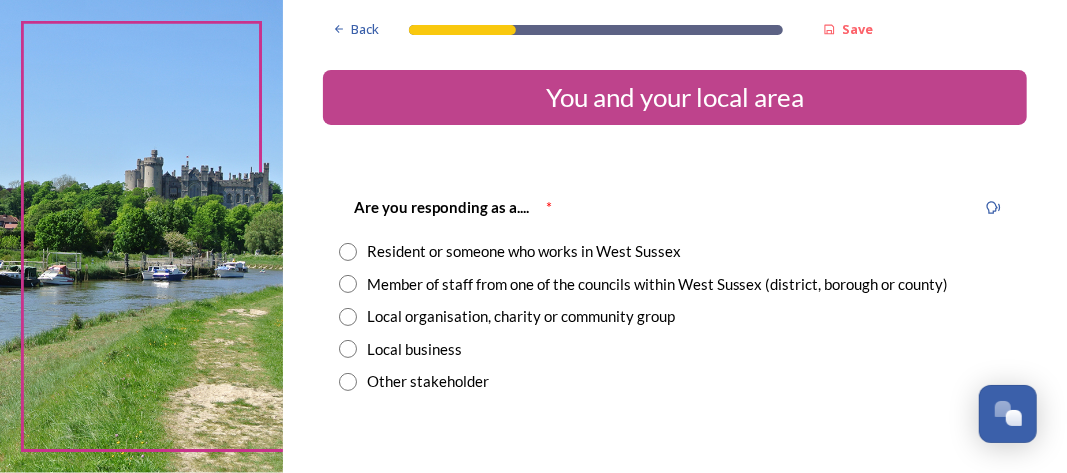 scroll, scrollTop: 55, scrollLeft: 0, axis: vertical 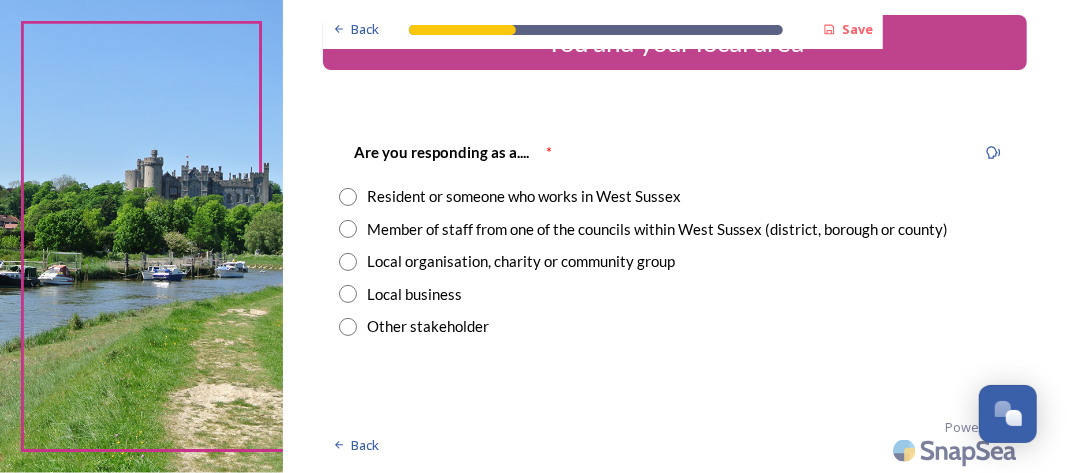 click at bounding box center [348, 197] 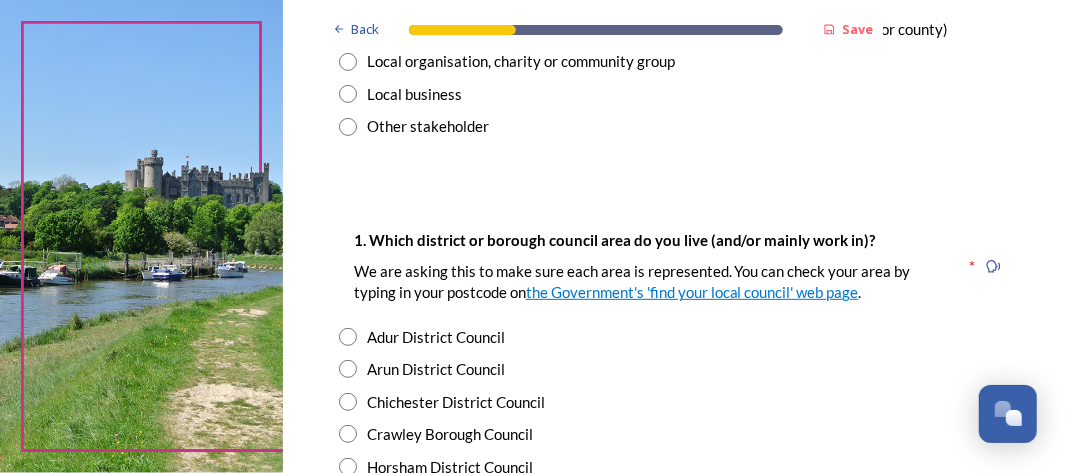 scroll, scrollTop: 355, scrollLeft: 0, axis: vertical 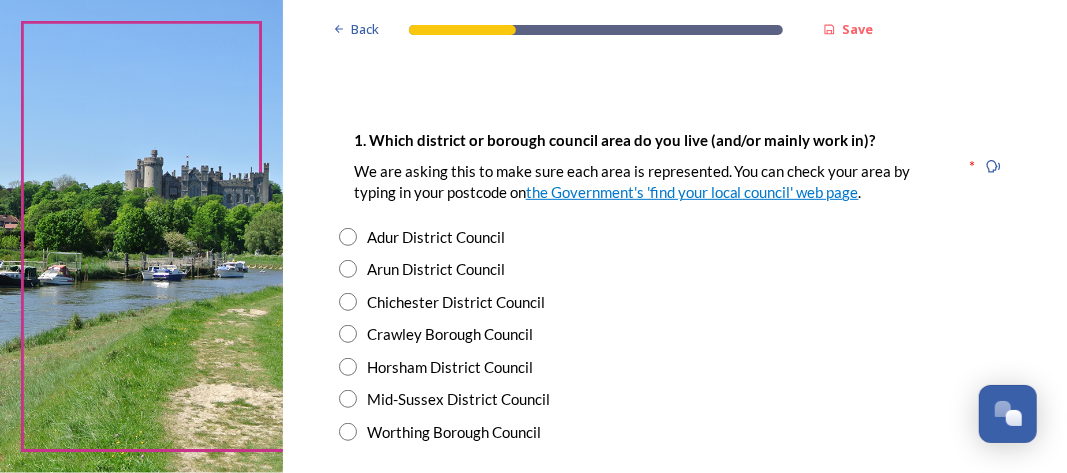 click at bounding box center [348, 367] 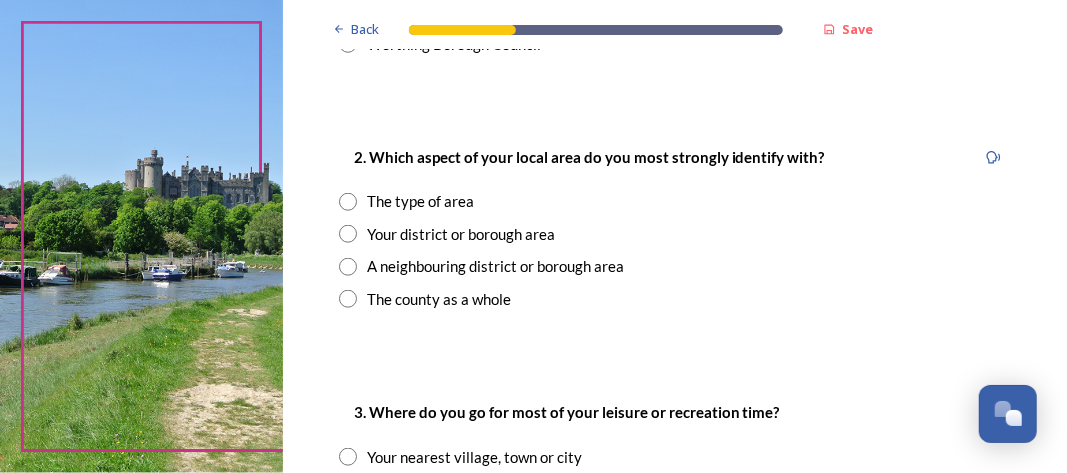 scroll, scrollTop: 755, scrollLeft: 0, axis: vertical 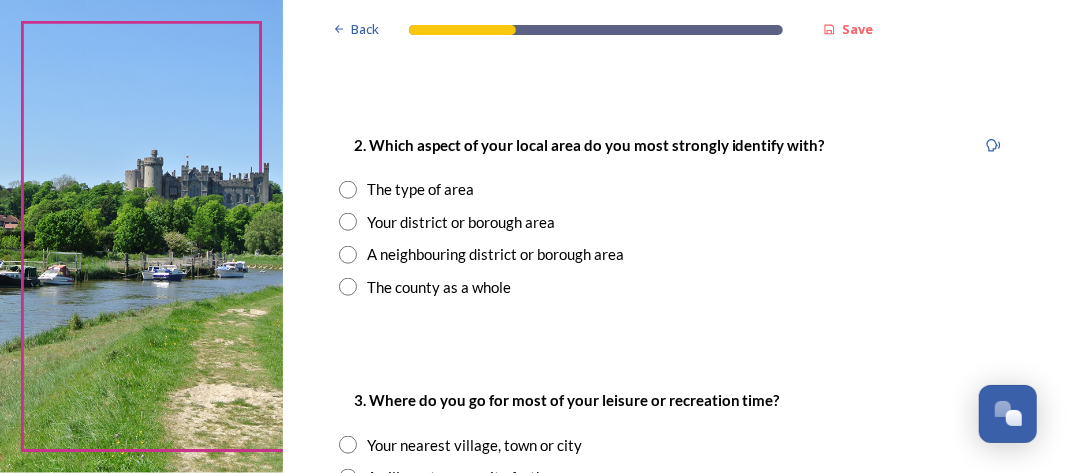 click at bounding box center (348, 222) 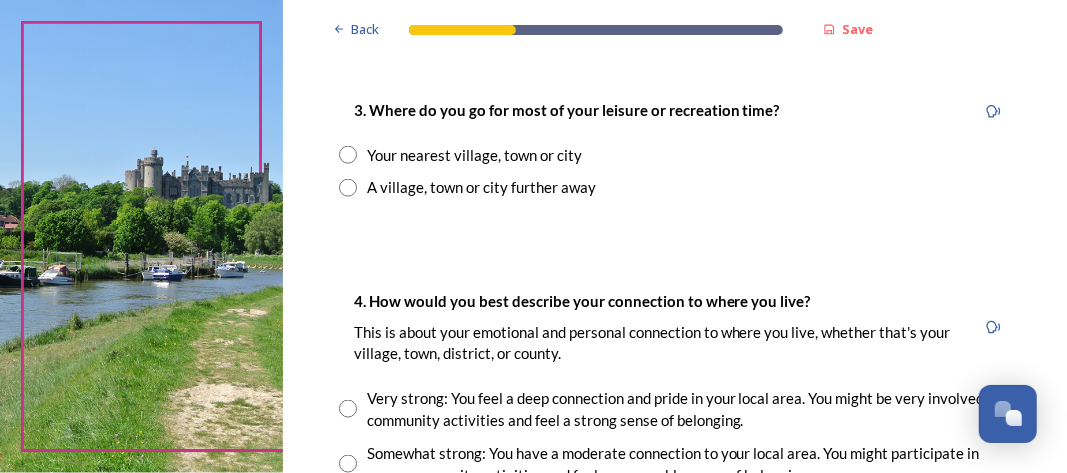 scroll, scrollTop: 1055, scrollLeft: 0, axis: vertical 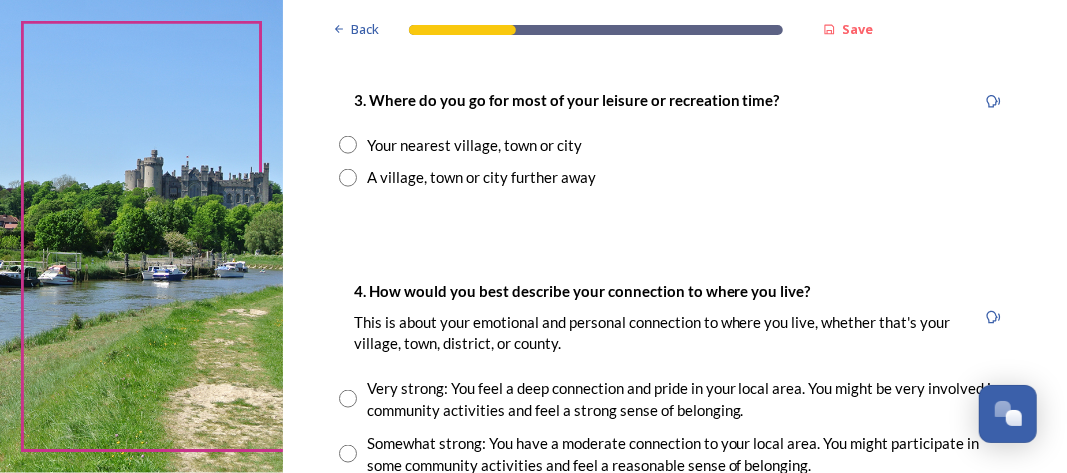 click at bounding box center [348, 145] 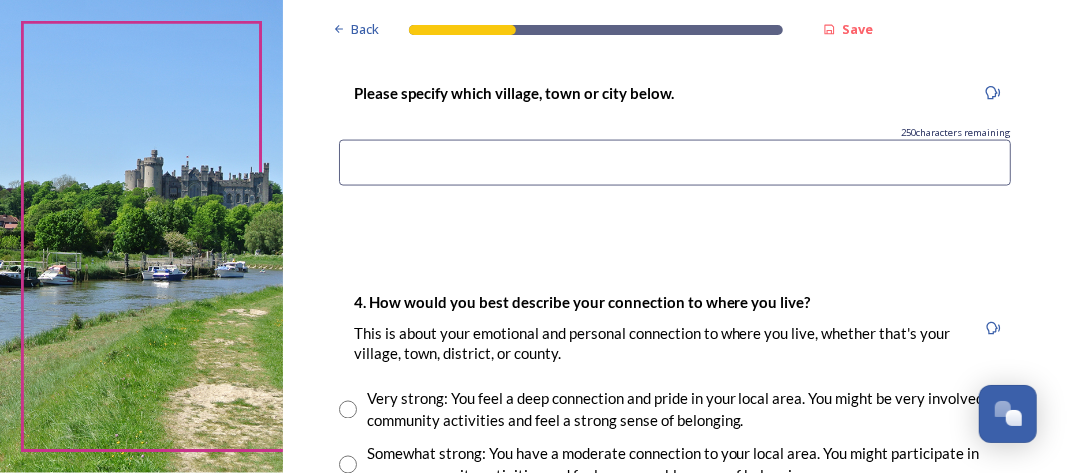 scroll, scrollTop: 1255, scrollLeft: 0, axis: vertical 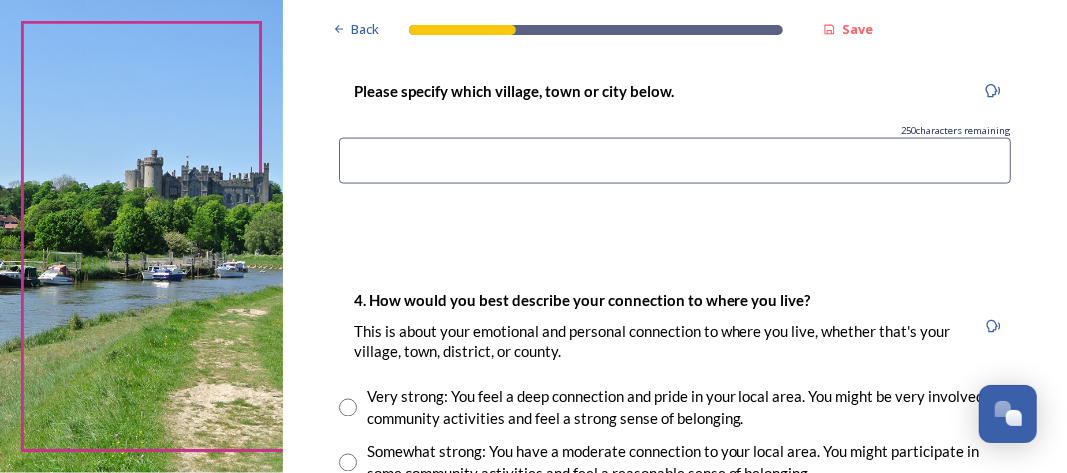 click at bounding box center [675, 161] 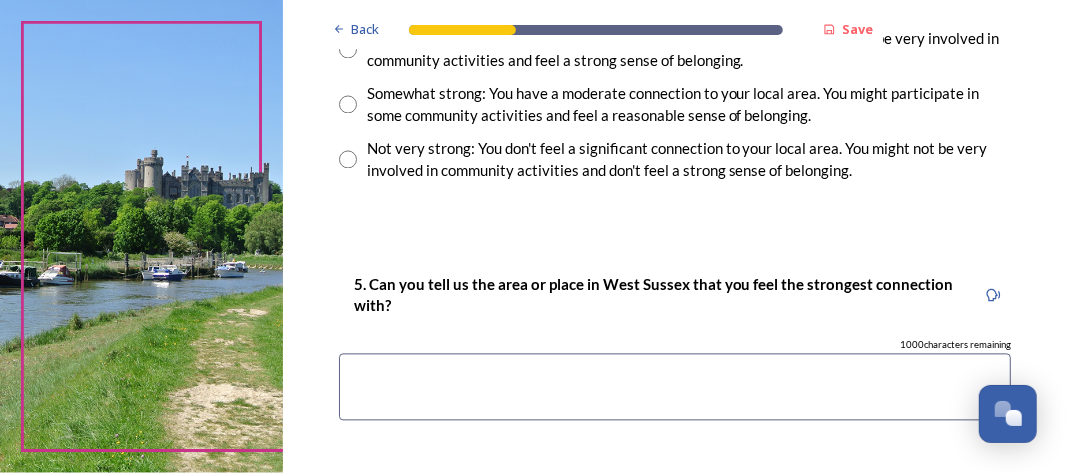 scroll, scrollTop: 1655, scrollLeft: 0, axis: vertical 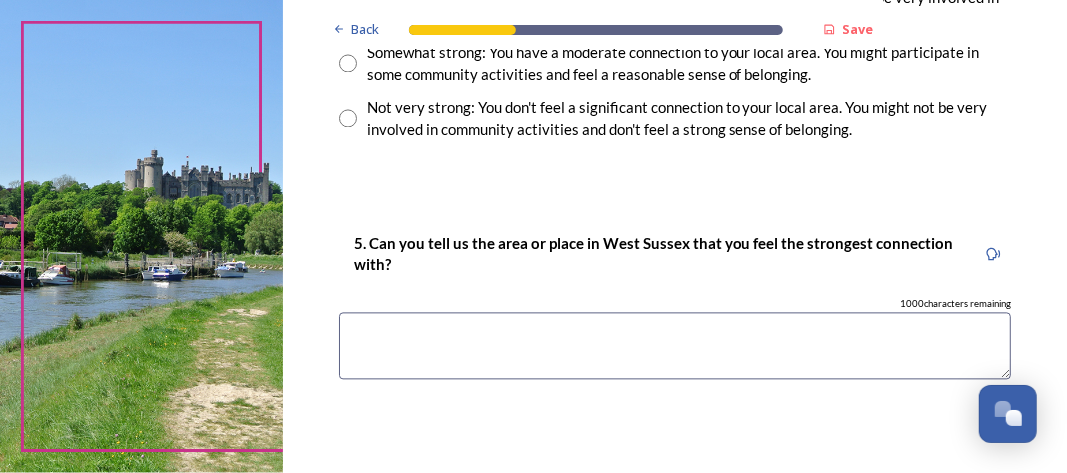 type on "Horsham" 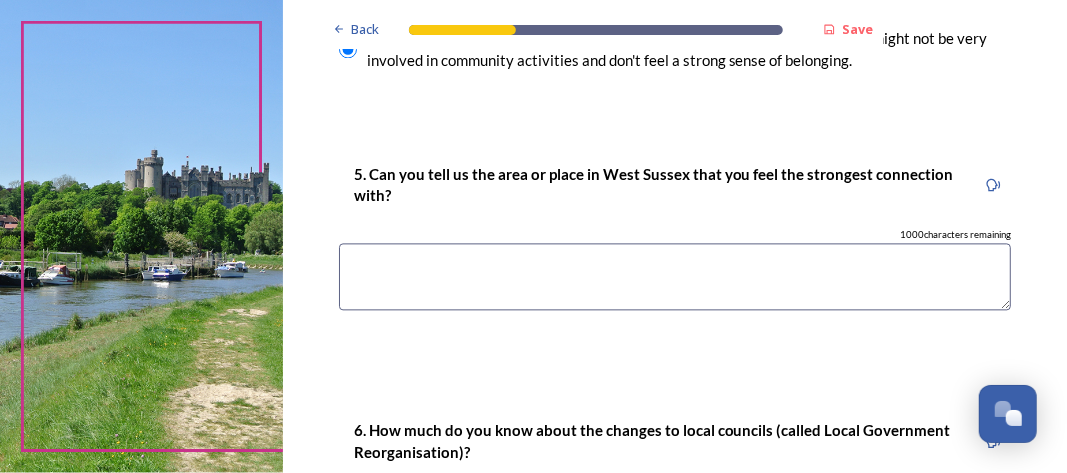 scroll, scrollTop: 1755, scrollLeft: 0, axis: vertical 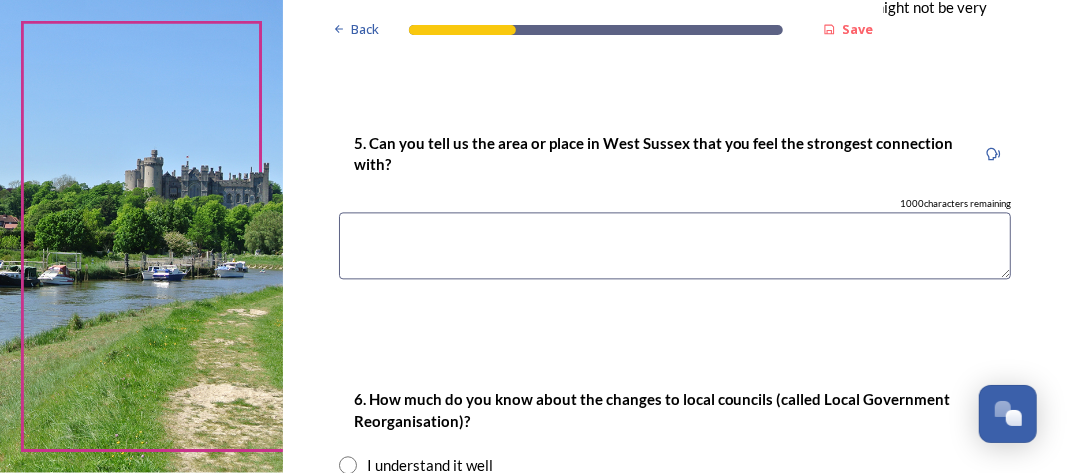 click at bounding box center [675, 245] 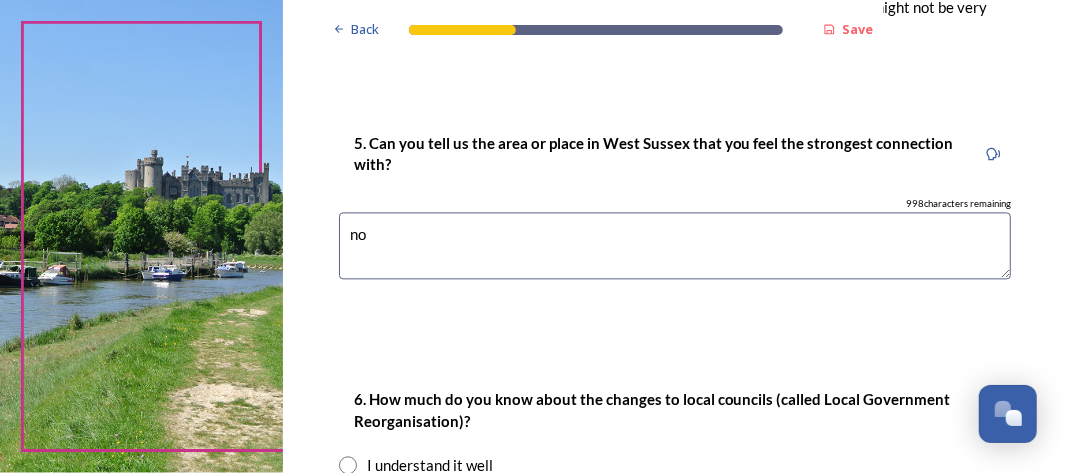 scroll, scrollTop: 1955, scrollLeft: 0, axis: vertical 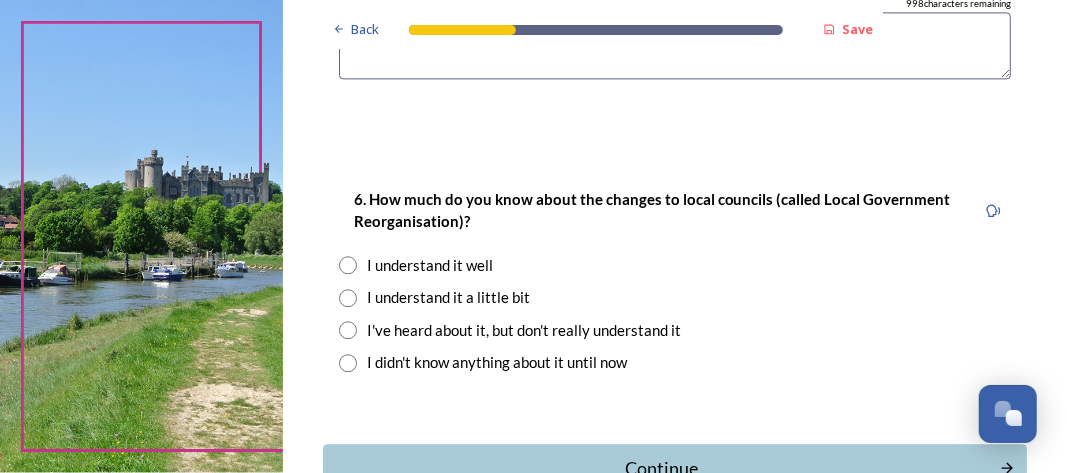 type on "no" 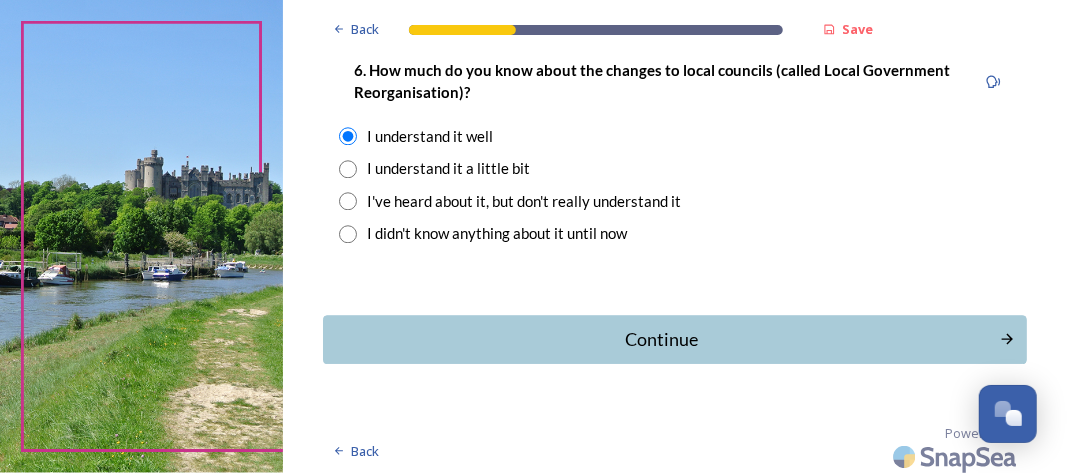 scroll, scrollTop: 2088, scrollLeft: 0, axis: vertical 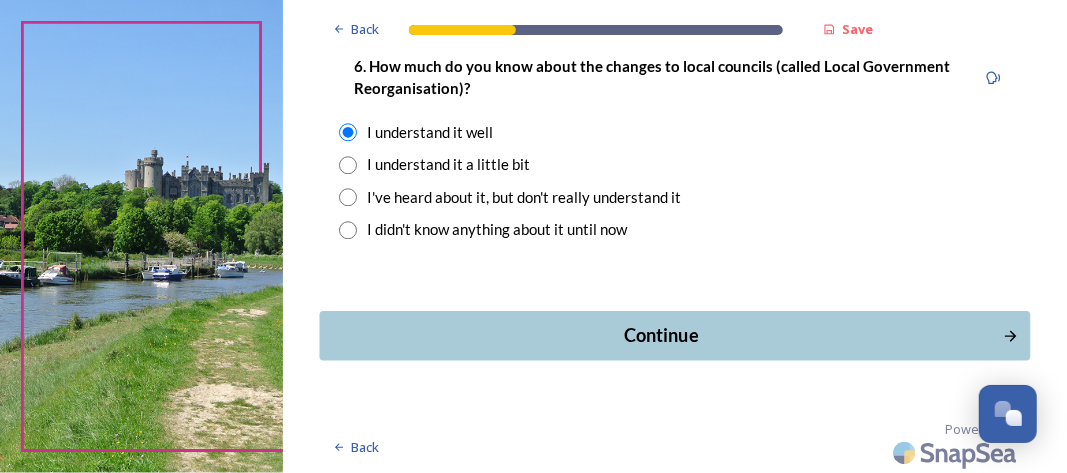click on "Continue" at bounding box center (661, 335) 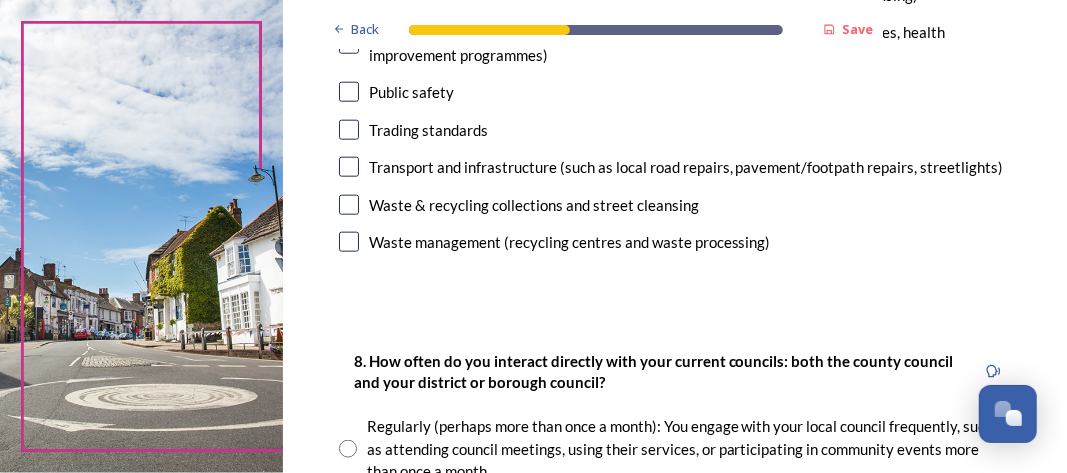 scroll, scrollTop: 800, scrollLeft: 0, axis: vertical 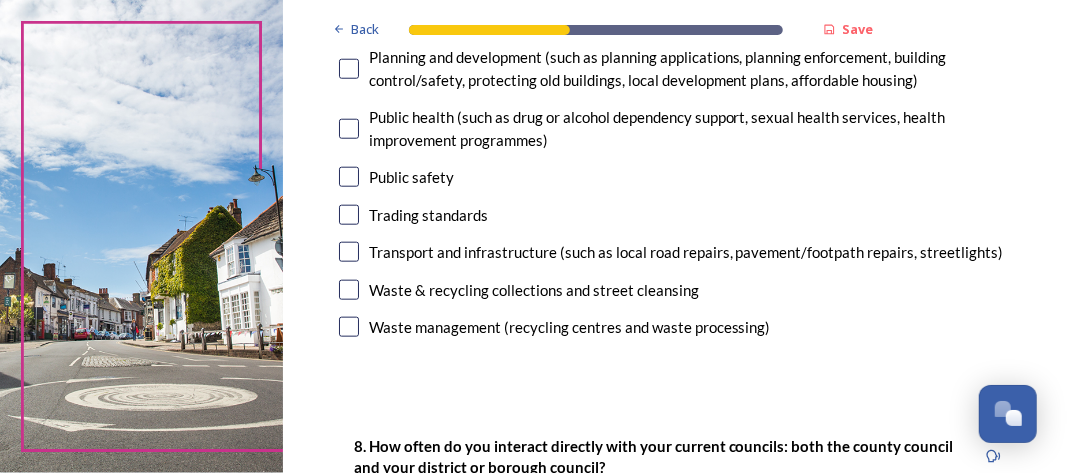 click at bounding box center (349, 215) 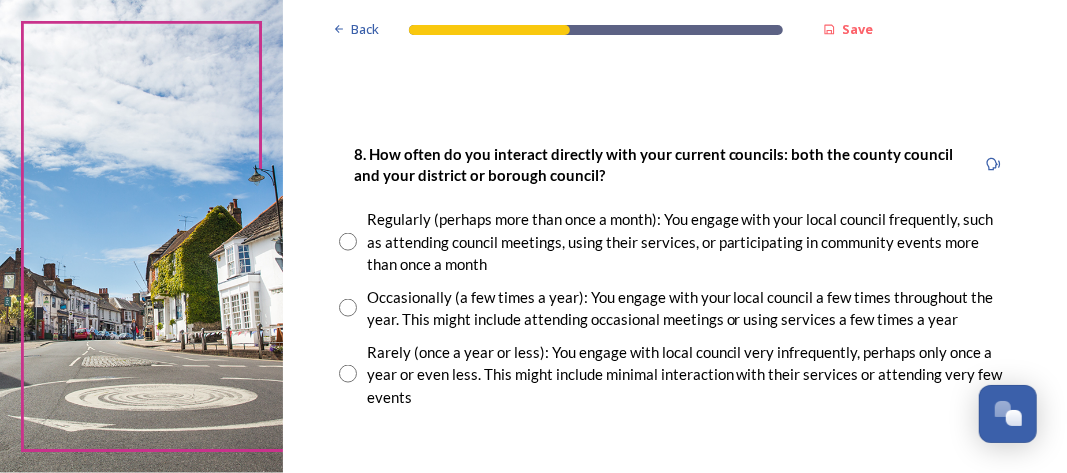 scroll, scrollTop: 1100, scrollLeft: 0, axis: vertical 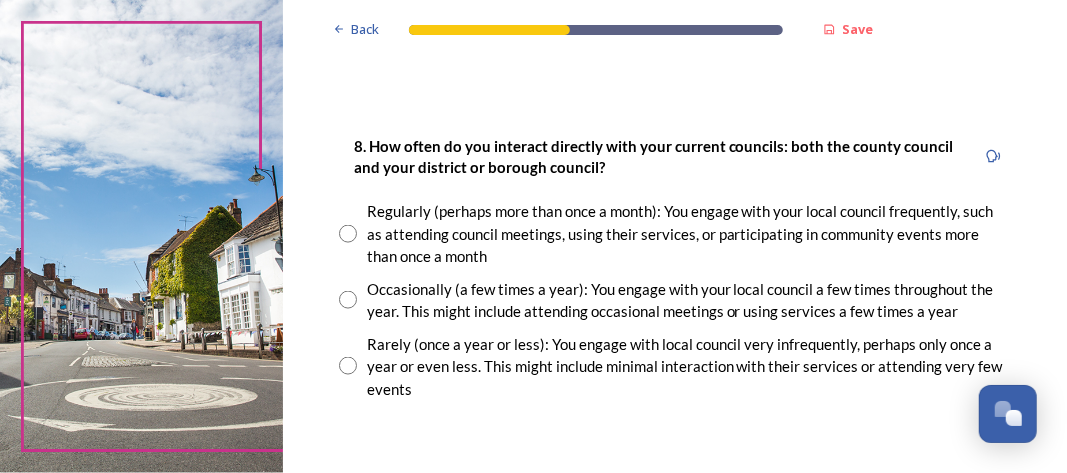 click at bounding box center [348, 300] 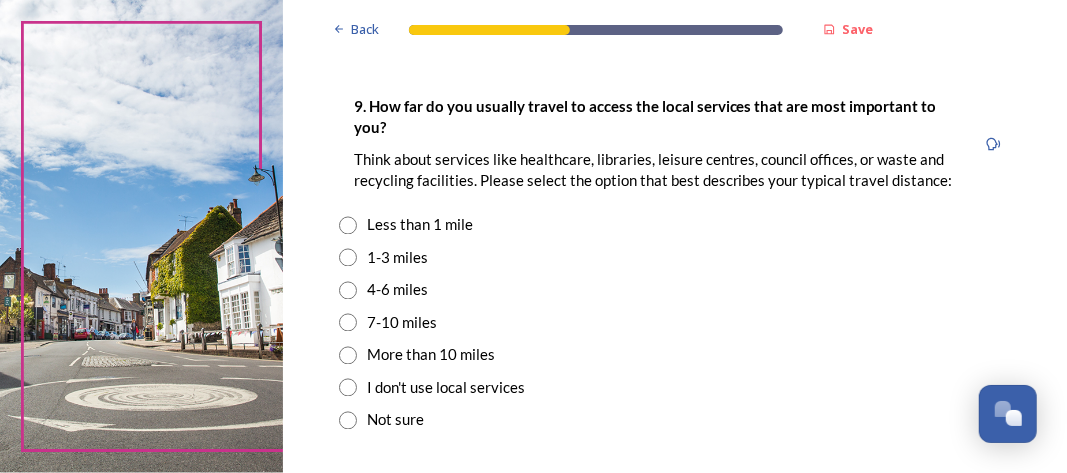 scroll, scrollTop: 1500, scrollLeft: 0, axis: vertical 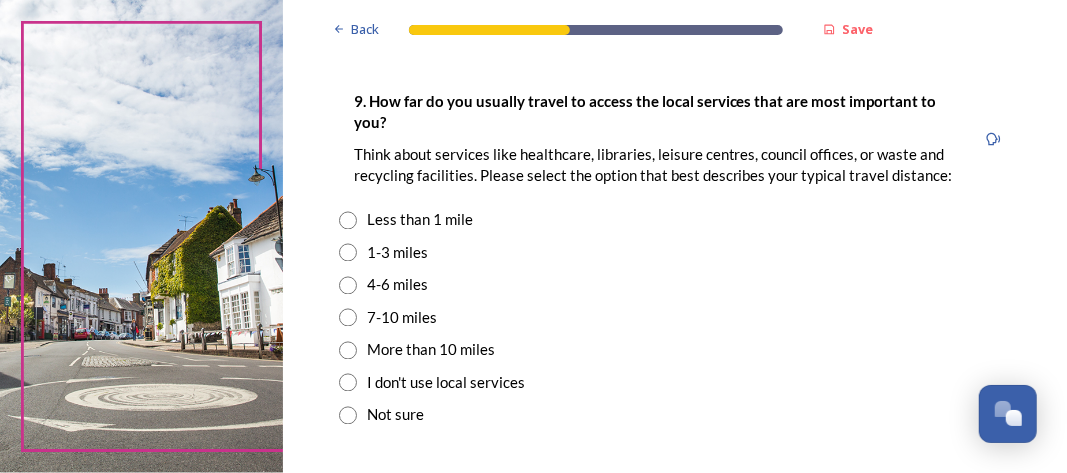 click at bounding box center [348, 253] 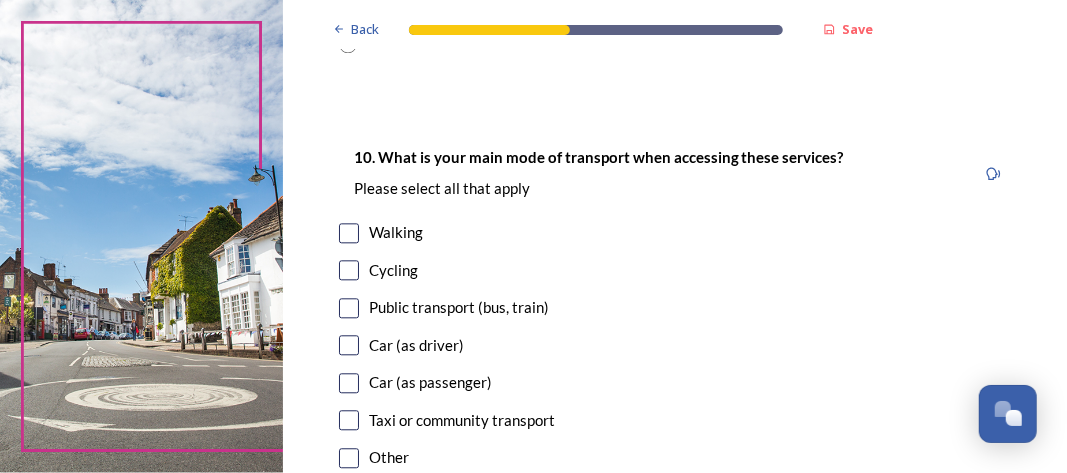 scroll, scrollTop: 1900, scrollLeft: 0, axis: vertical 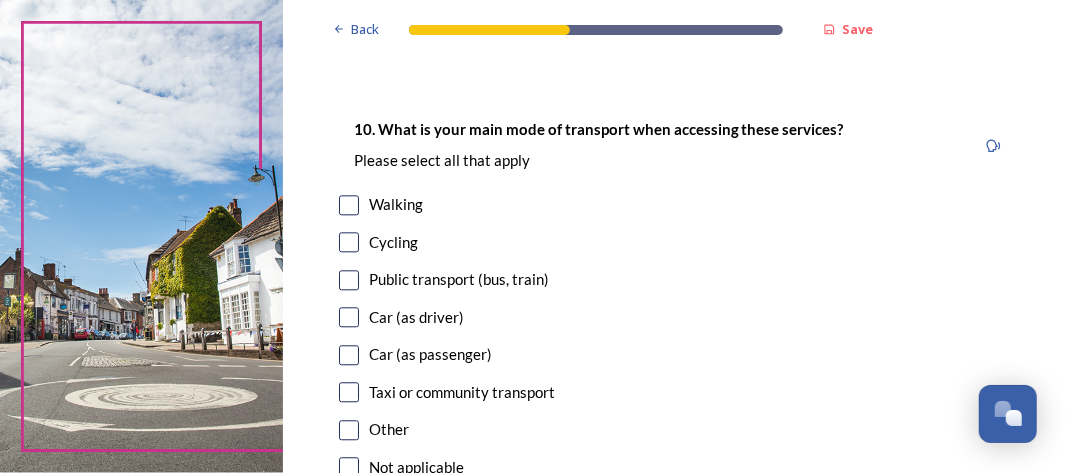 click at bounding box center [349, 242] 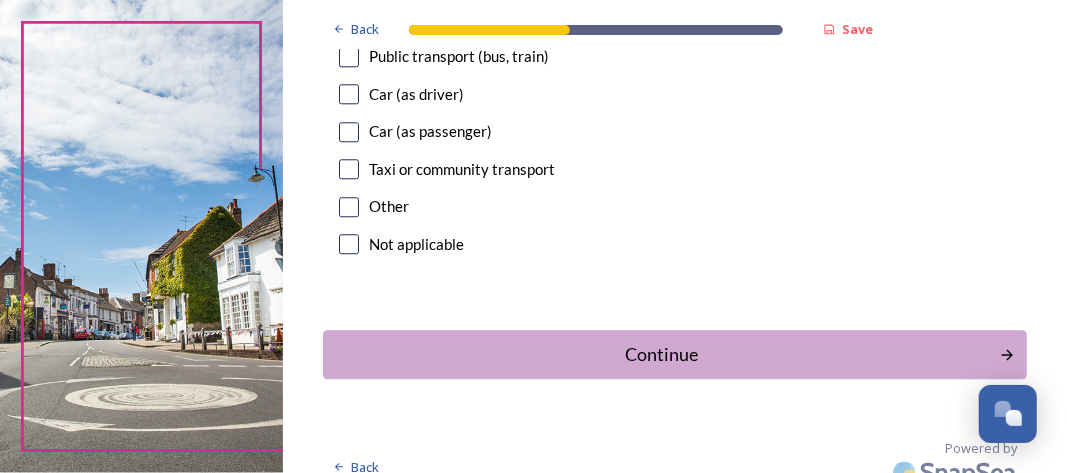 scroll, scrollTop: 2144, scrollLeft: 0, axis: vertical 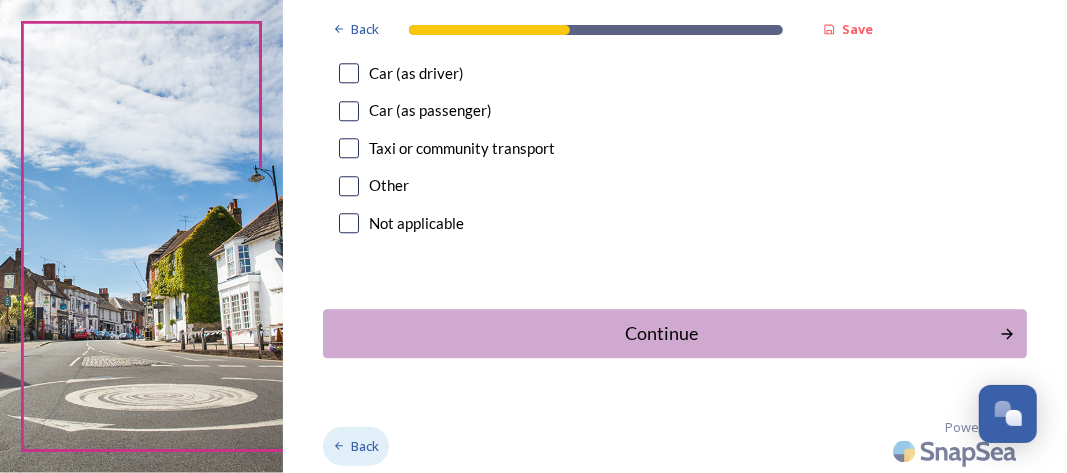 click on "Back" at bounding box center (365, 446) 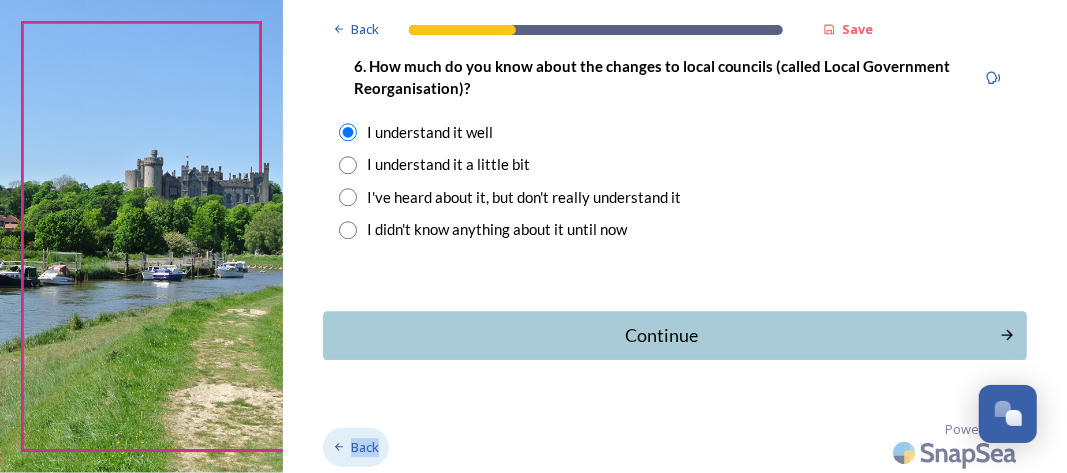 click on "Back" at bounding box center [365, 447] 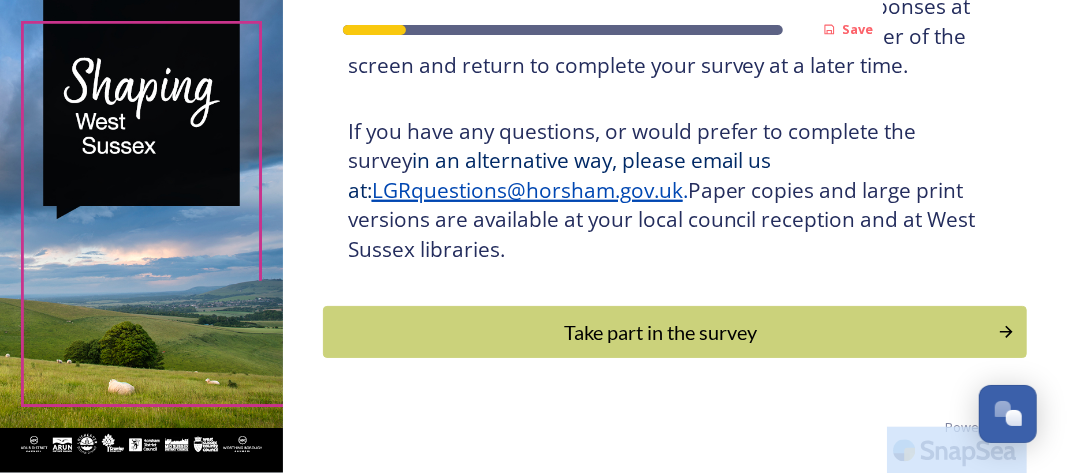 click on "Powered by" at bounding box center (675, 446) 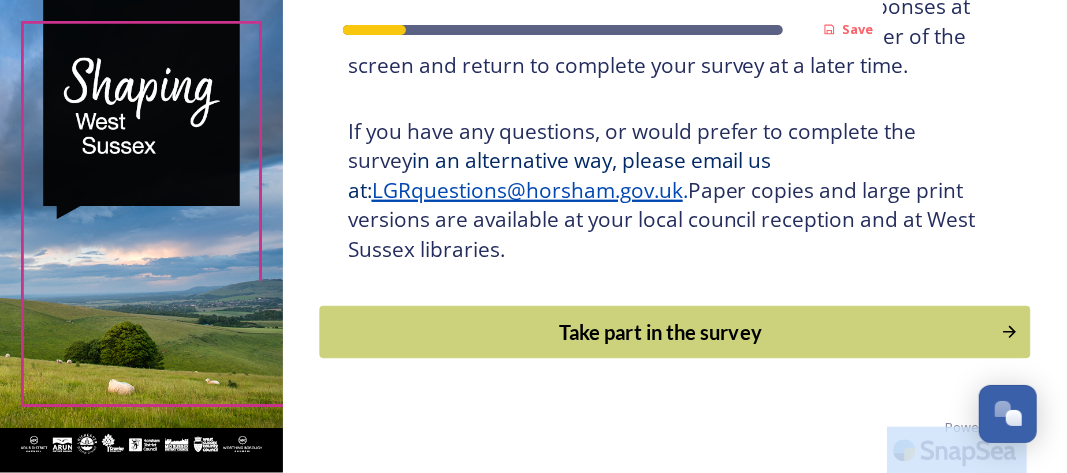 click on "Take part in the survey" at bounding box center [660, 332] 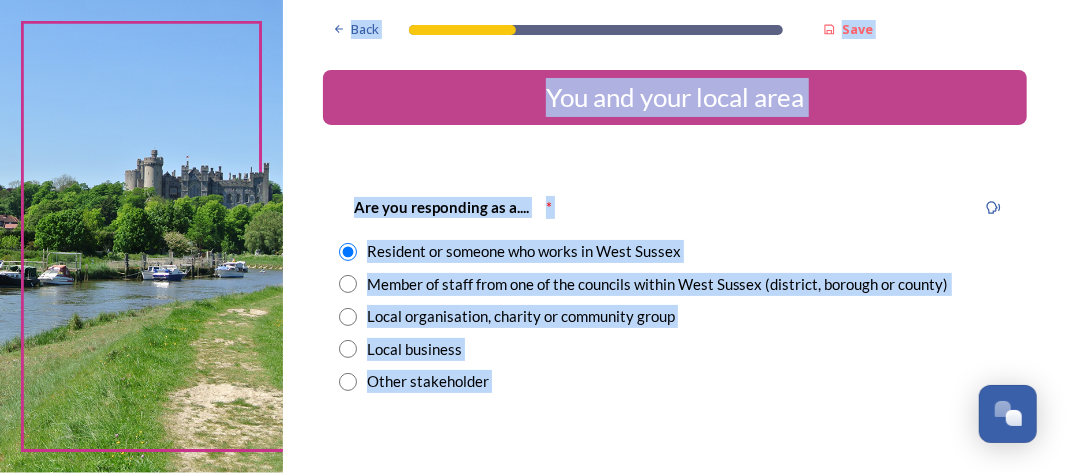 click on "Are you responding as a.... * Resident or someone who works in West Sussex Member of staff from one of the councils within West Sussex (district, borough or county) Local organisation, charity or community group Local business Other stakeholder" at bounding box center [675, 294] 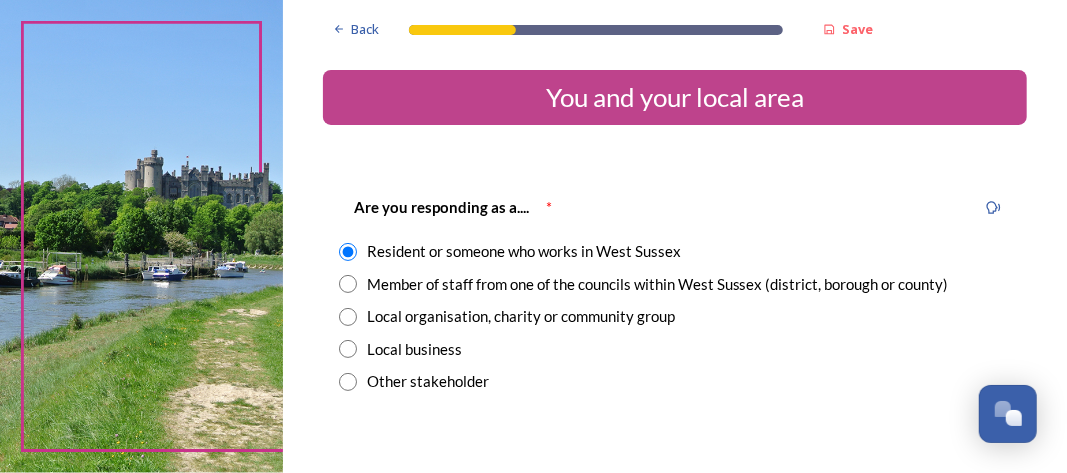 click at bounding box center (348, 284) 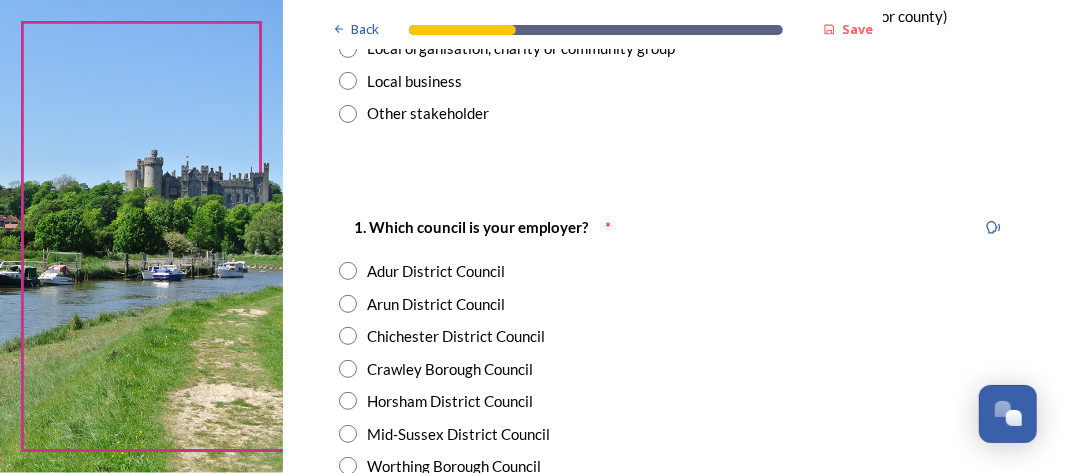 scroll, scrollTop: 300, scrollLeft: 0, axis: vertical 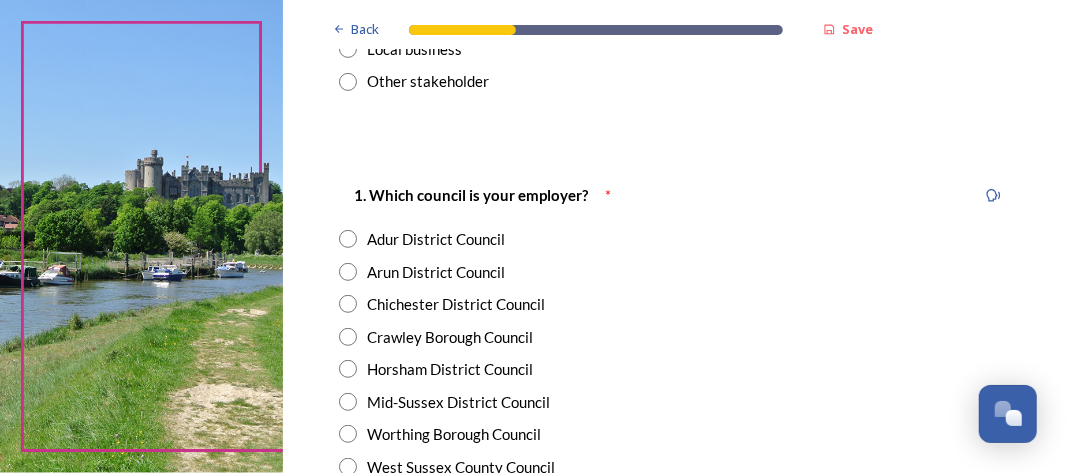 click at bounding box center (348, 369) 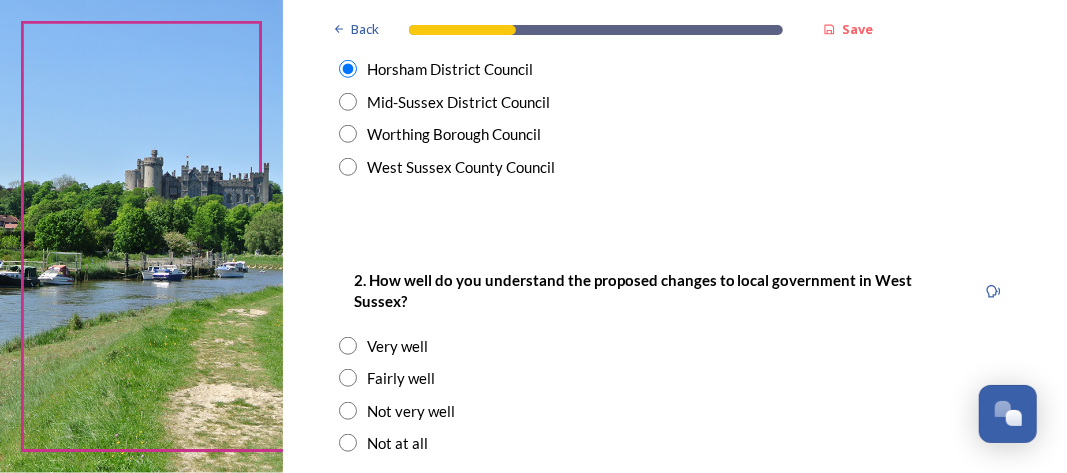 scroll, scrollTop: 700, scrollLeft: 0, axis: vertical 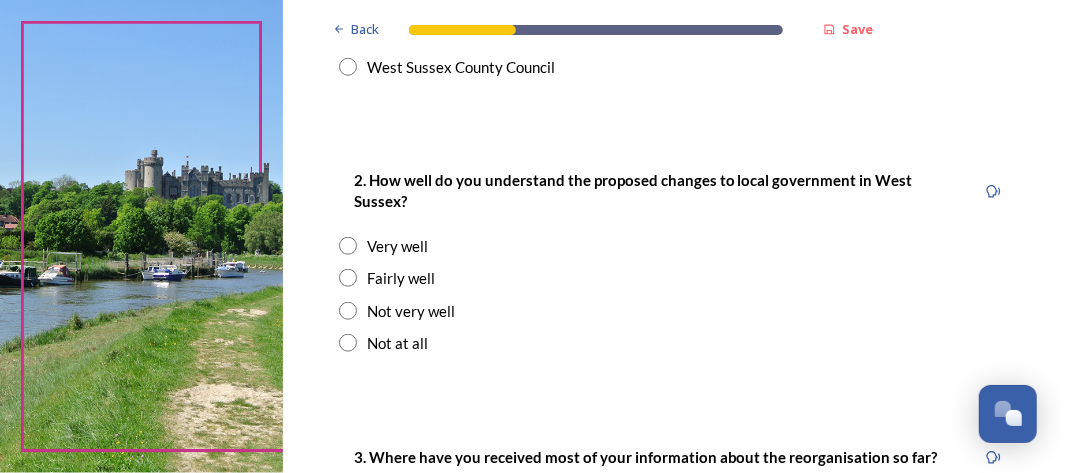 click at bounding box center (348, 246) 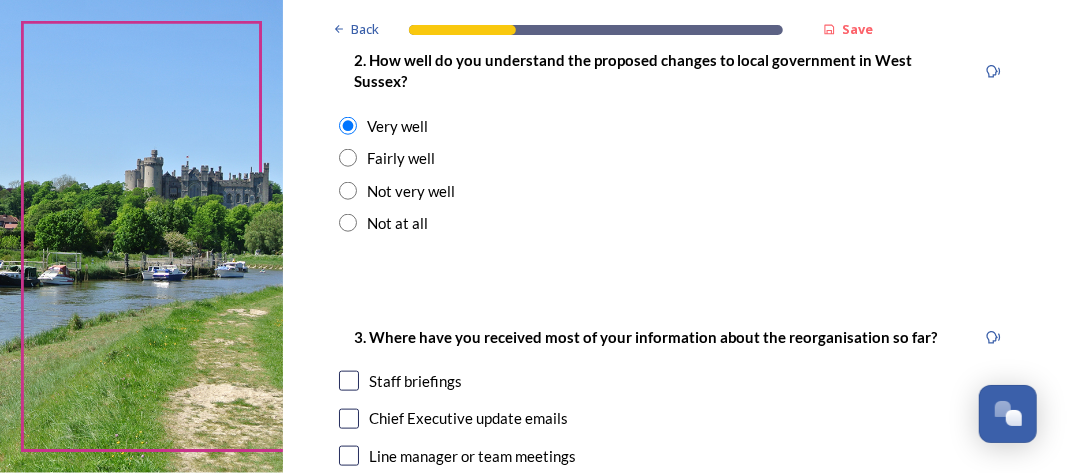 scroll, scrollTop: 1000, scrollLeft: 0, axis: vertical 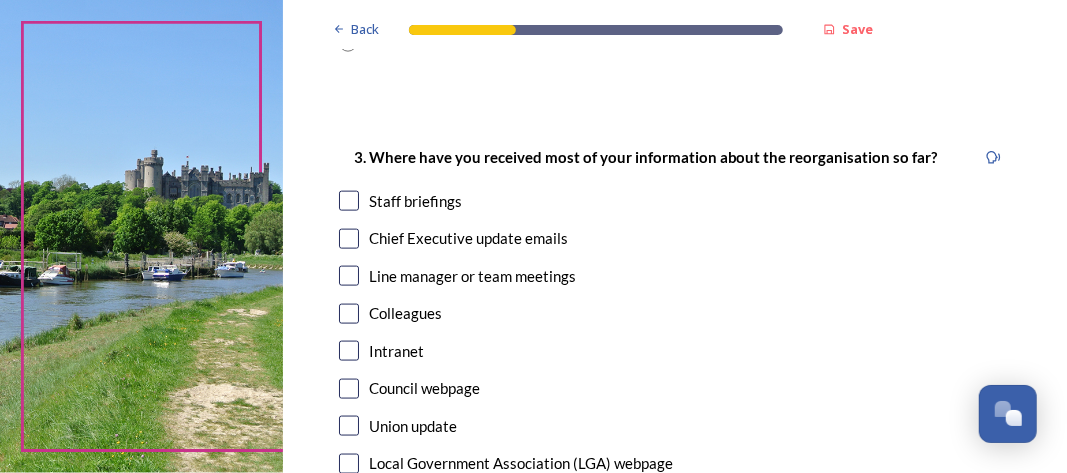 click at bounding box center [349, 201] 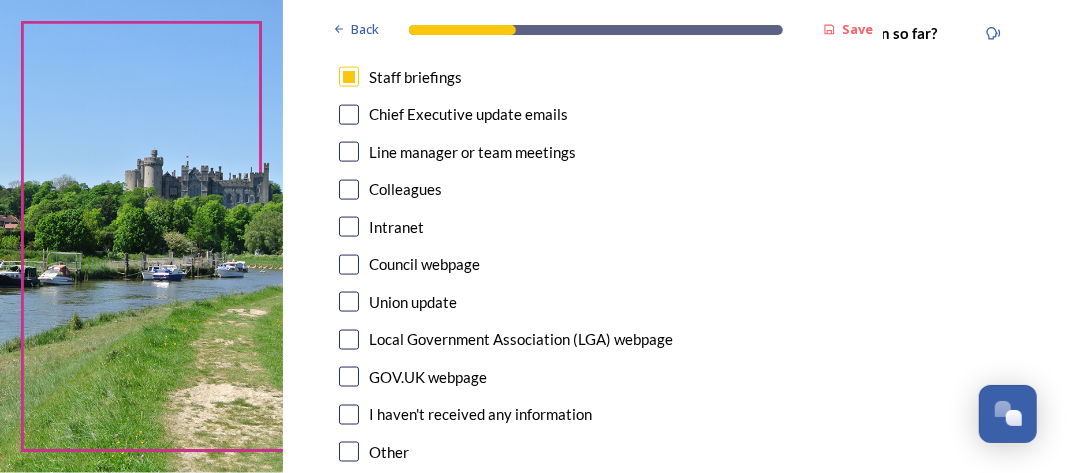 scroll, scrollTop: 1353, scrollLeft: 0, axis: vertical 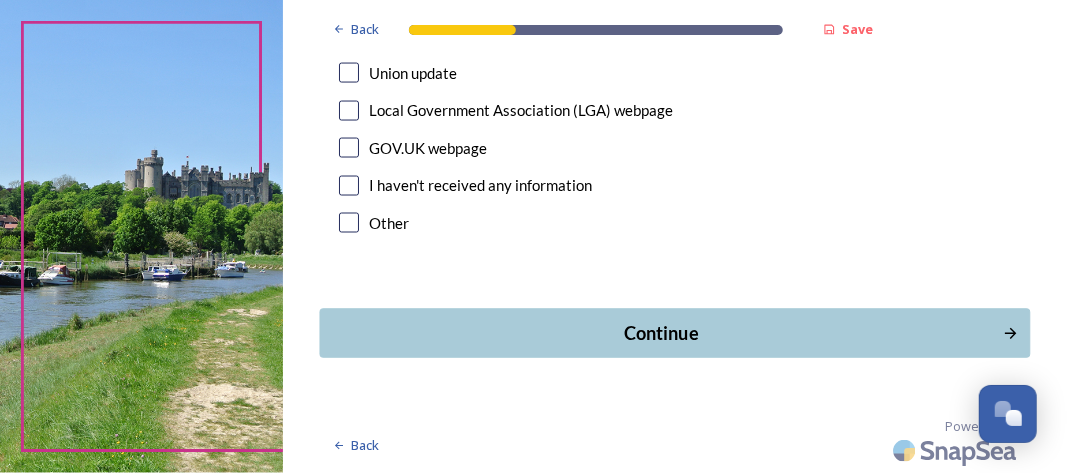 click on "Continue" at bounding box center [661, 333] 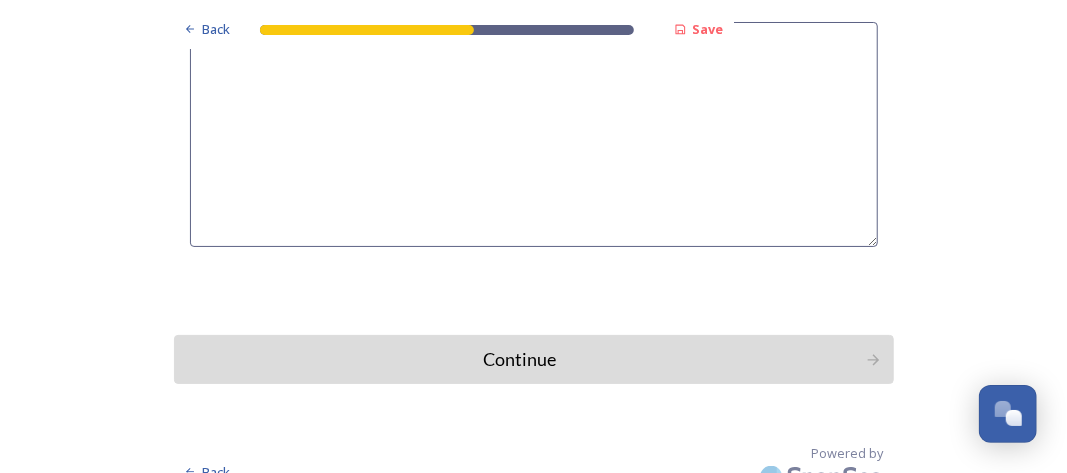 scroll, scrollTop: 5526, scrollLeft: 0, axis: vertical 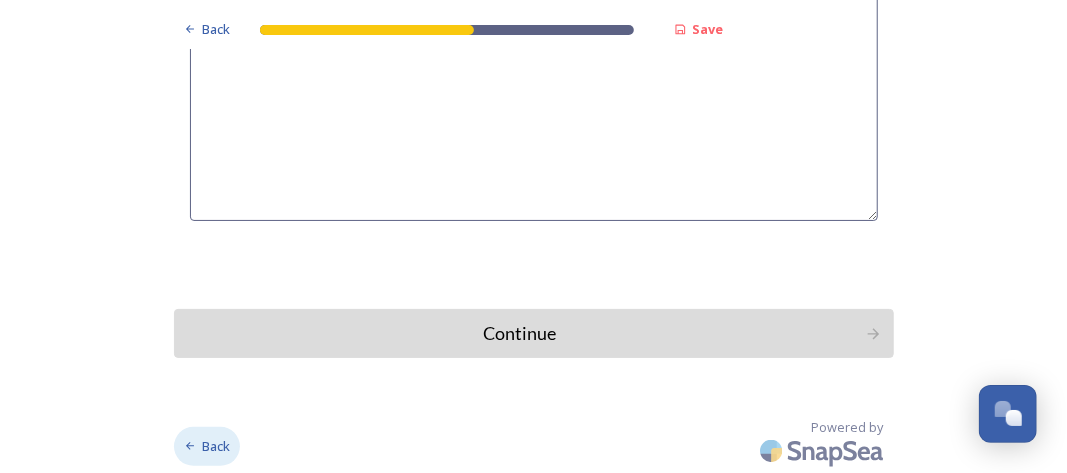 click on "Back" at bounding box center (216, 446) 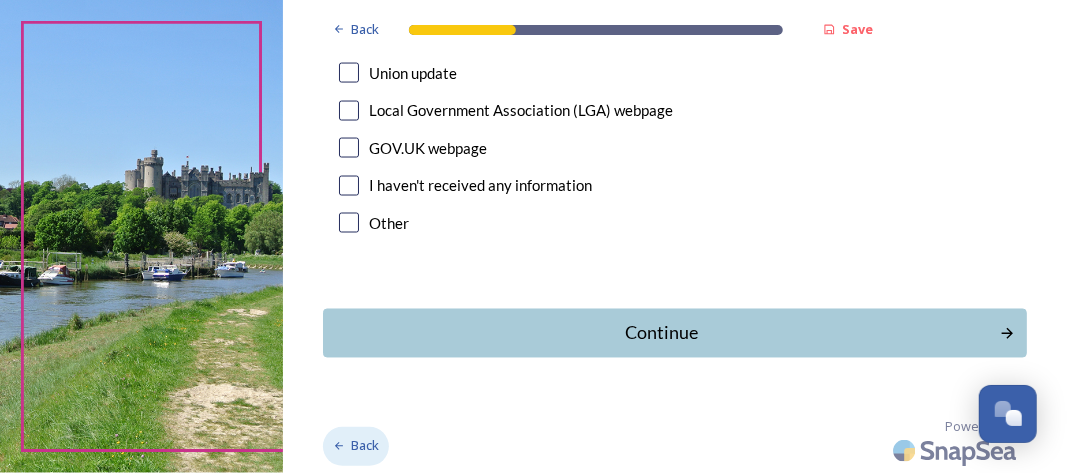 click on "Back" at bounding box center (365, 446) 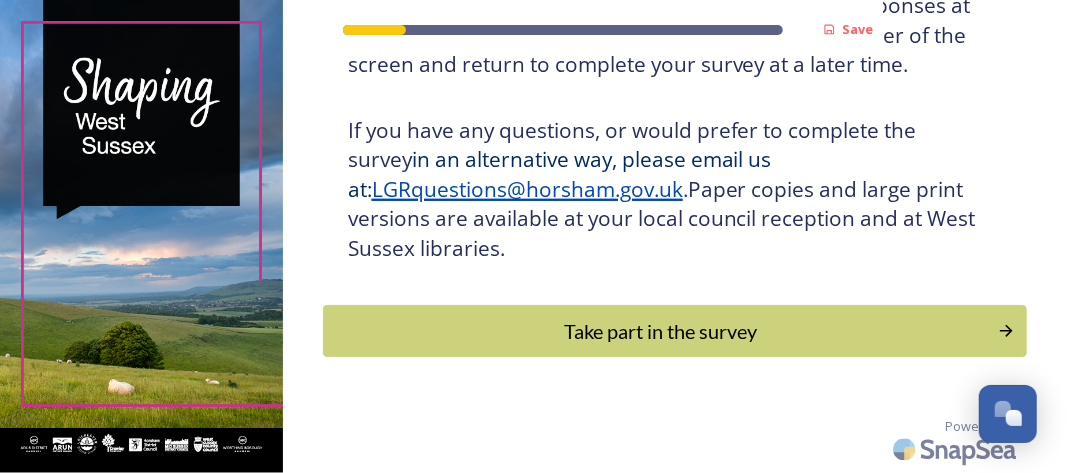 scroll, scrollTop: 516, scrollLeft: 0, axis: vertical 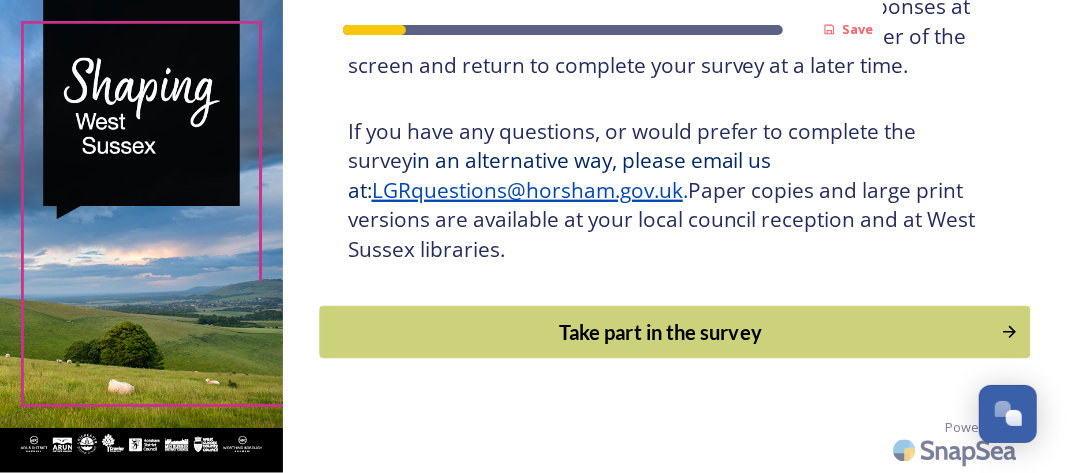 click on "Take part in the survey" at bounding box center (660, 332) 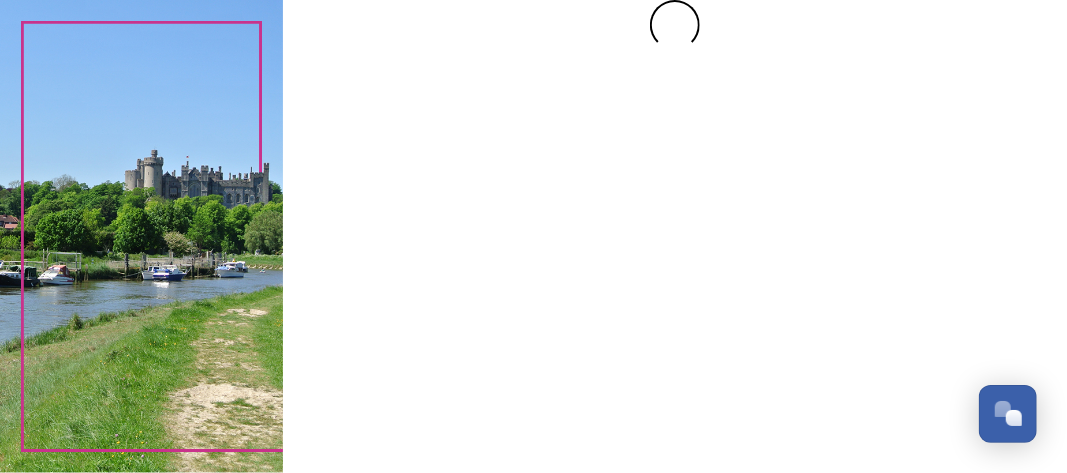 scroll, scrollTop: 0, scrollLeft: 0, axis: both 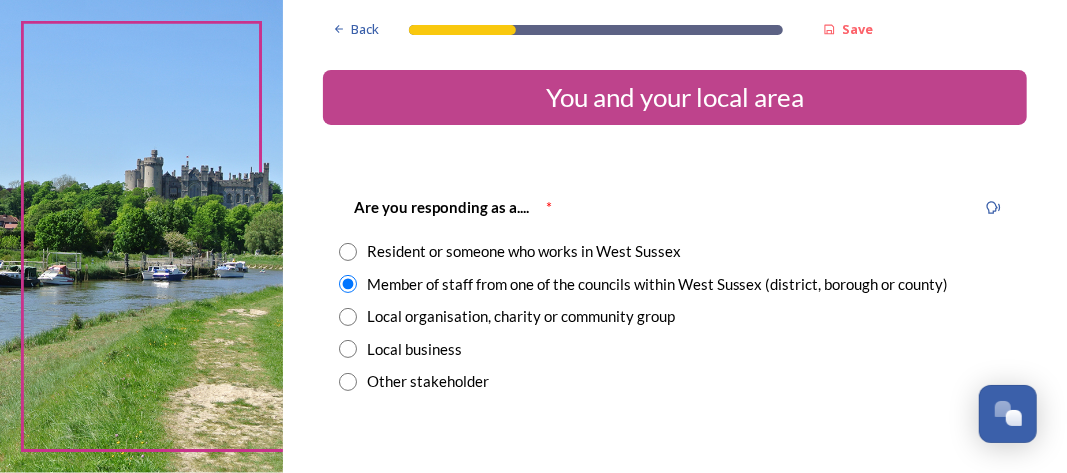 click at bounding box center [348, 284] 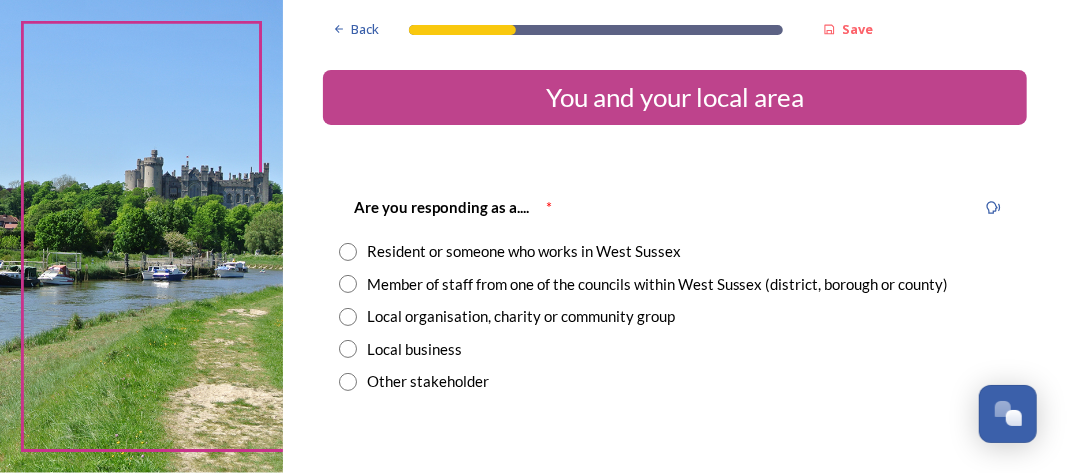 click at bounding box center [348, 382] 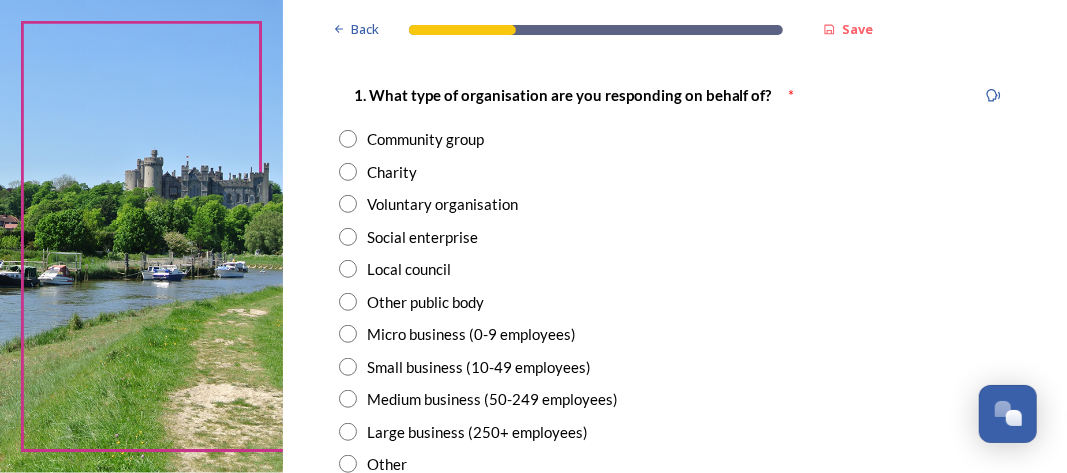 scroll, scrollTop: 300, scrollLeft: 0, axis: vertical 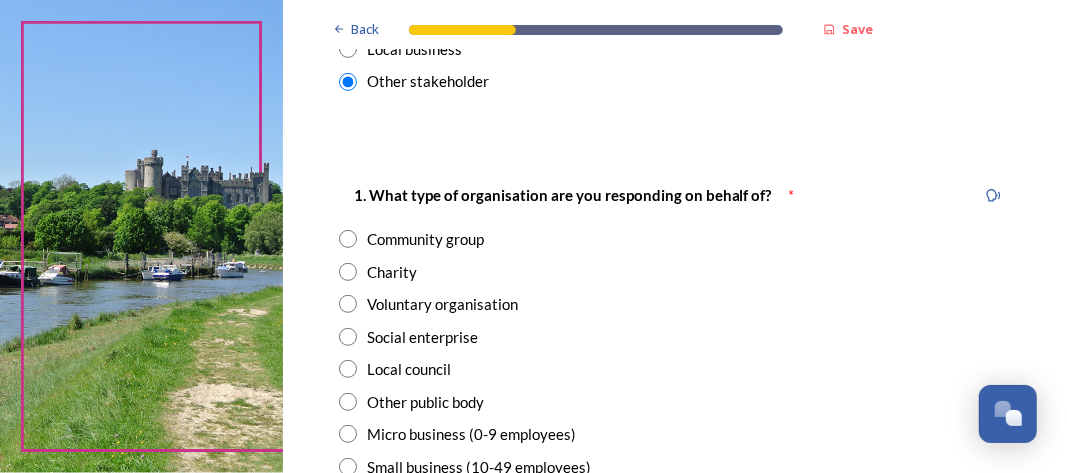 click at bounding box center [348, 369] 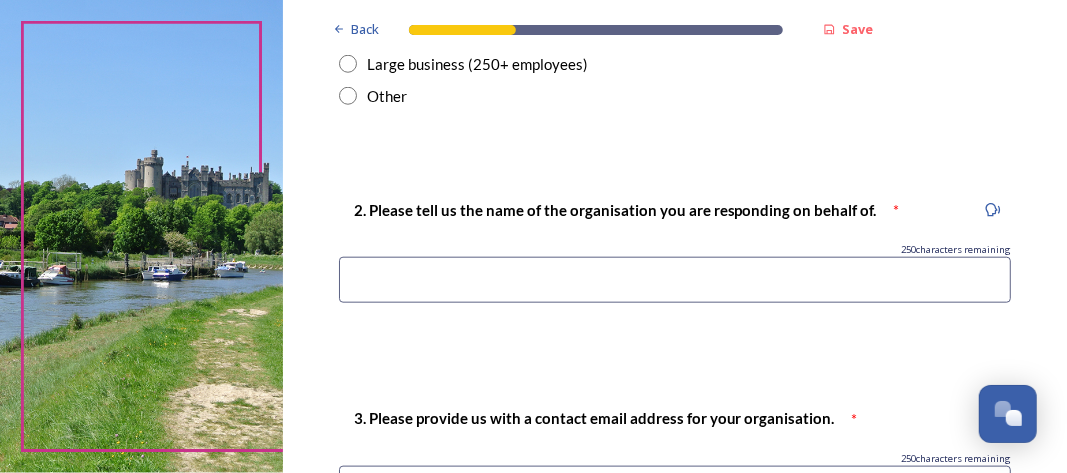 scroll, scrollTop: 800, scrollLeft: 0, axis: vertical 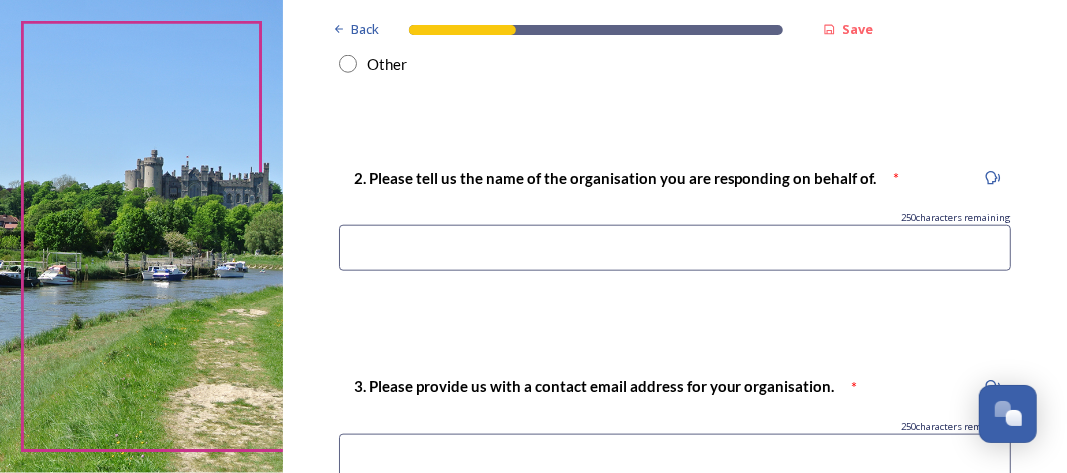 click at bounding box center (675, 248) 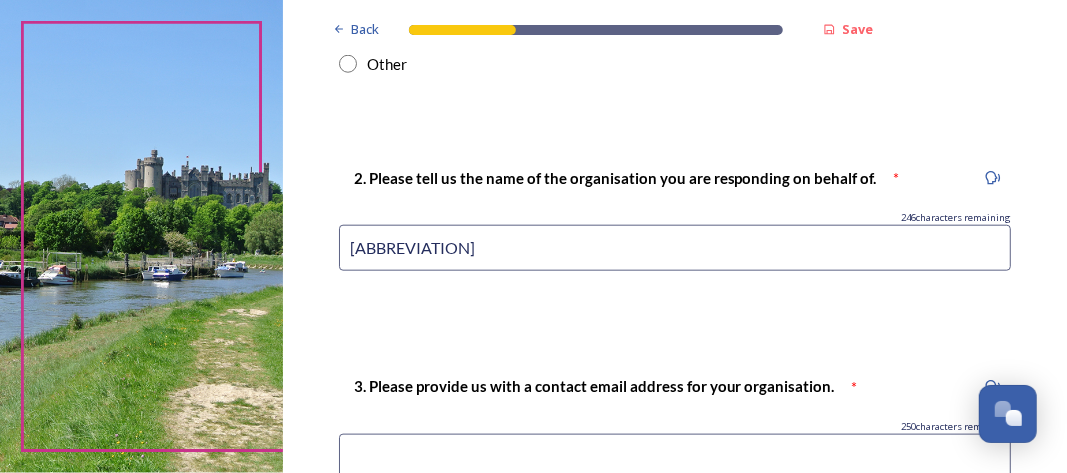 scroll, scrollTop: 1000, scrollLeft: 0, axis: vertical 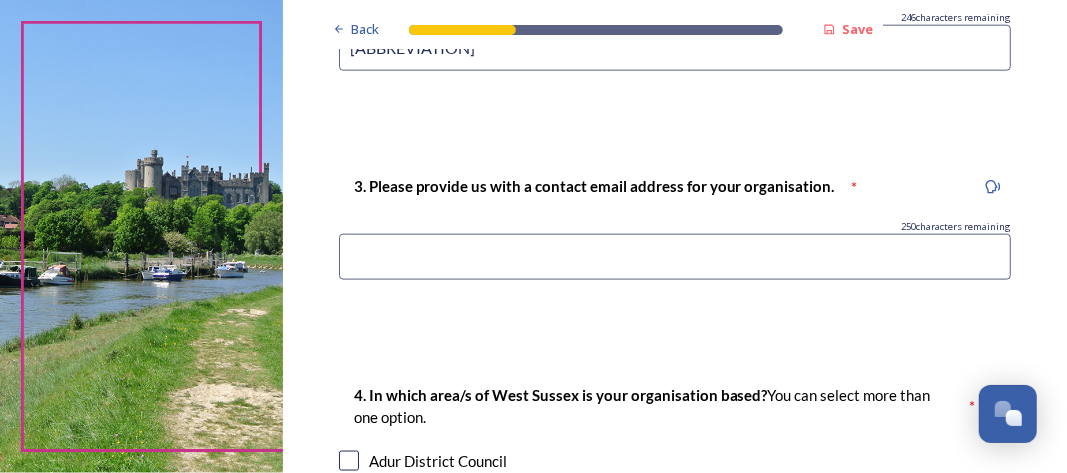type on "[ABBREVIATION]" 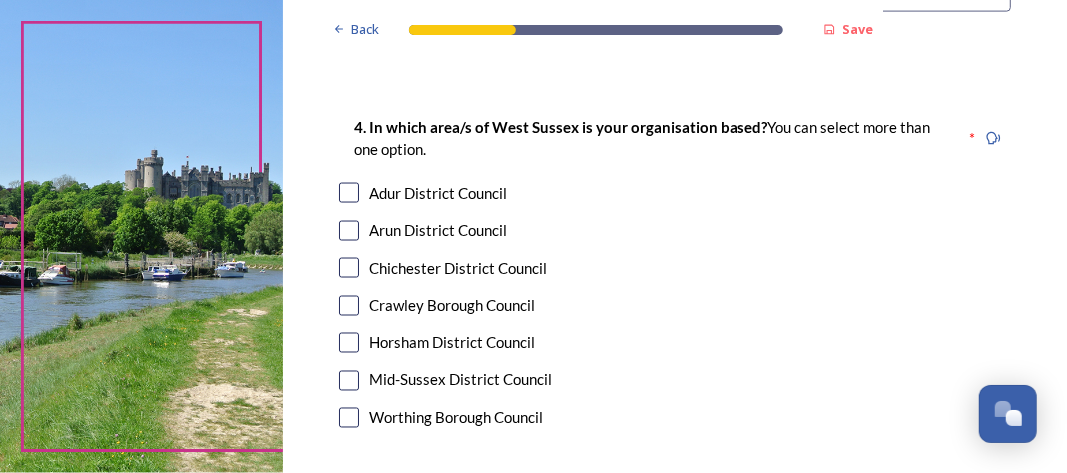 scroll, scrollTop: 1300, scrollLeft: 0, axis: vertical 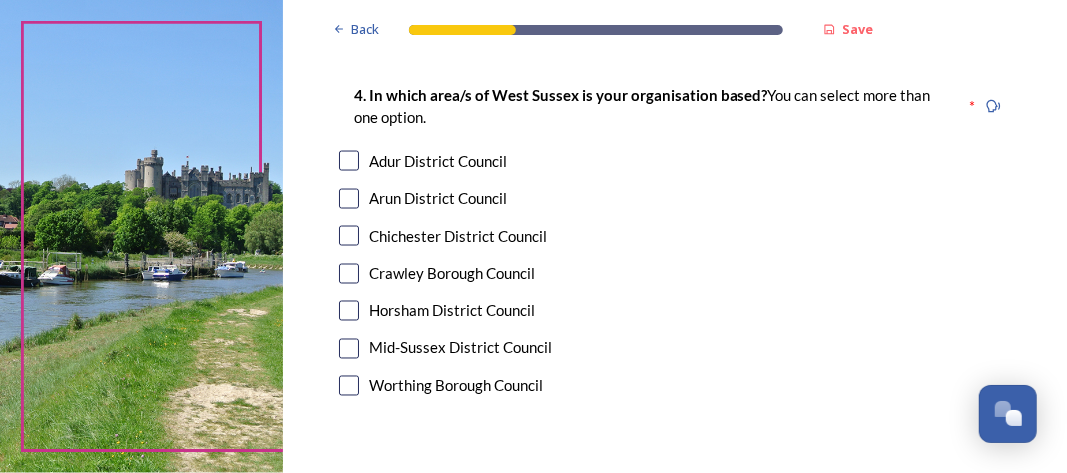 type on "clerk@" 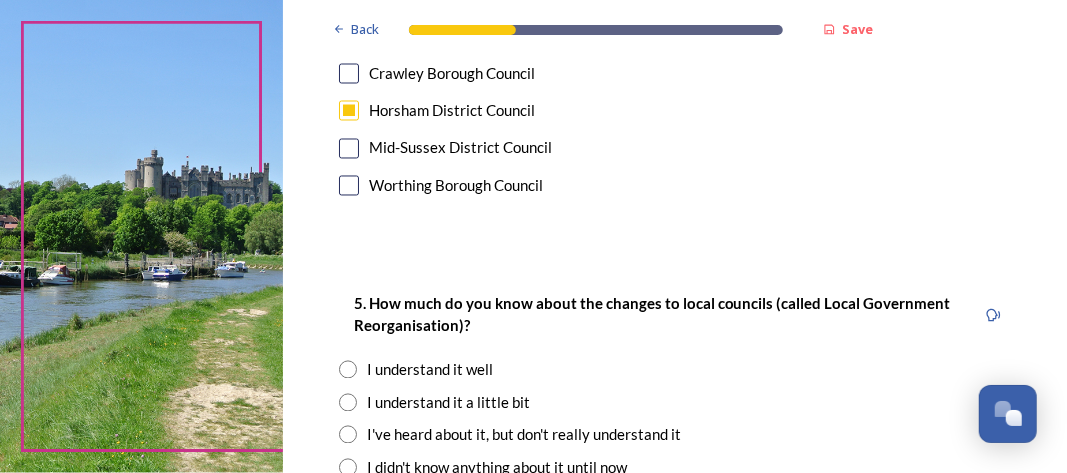 scroll, scrollTop: 1600, scrollLeft: 0, axis: vertical 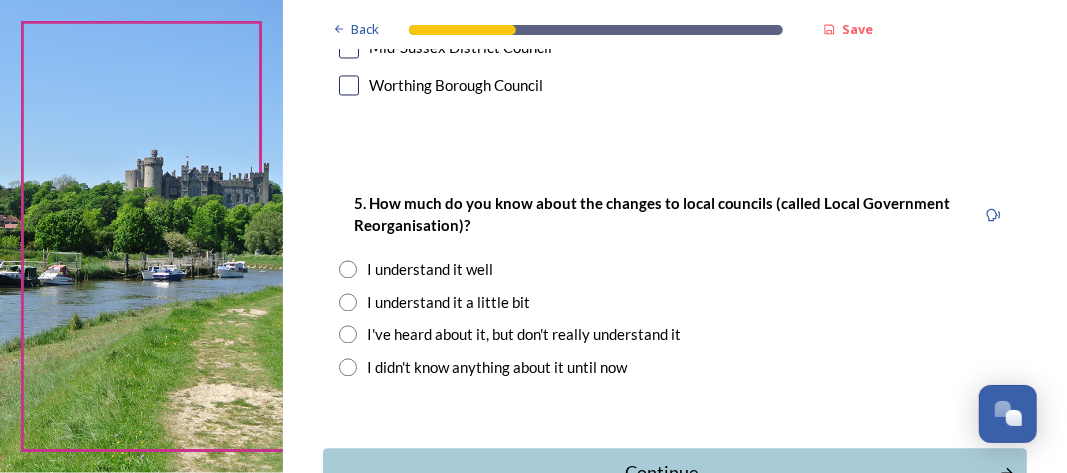 click at bounding box center [348, 270] 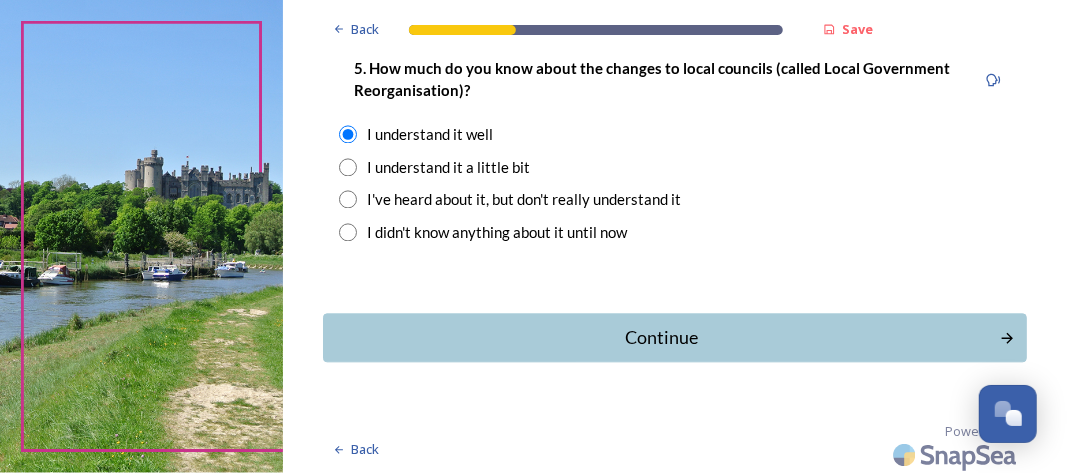 scroll, scrollTop: 1738, scrollLeft: 0, axis: vertical 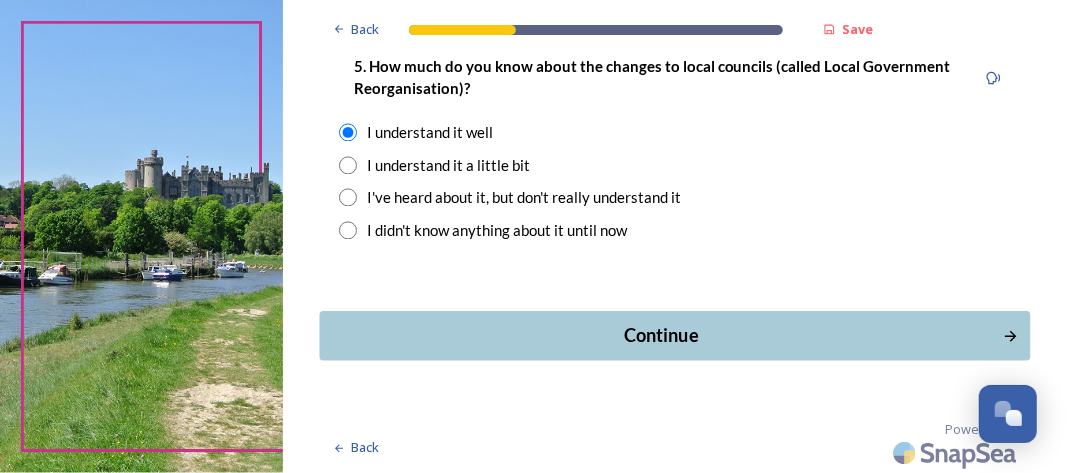 click on "Continue" at bounding box center [661, 335] 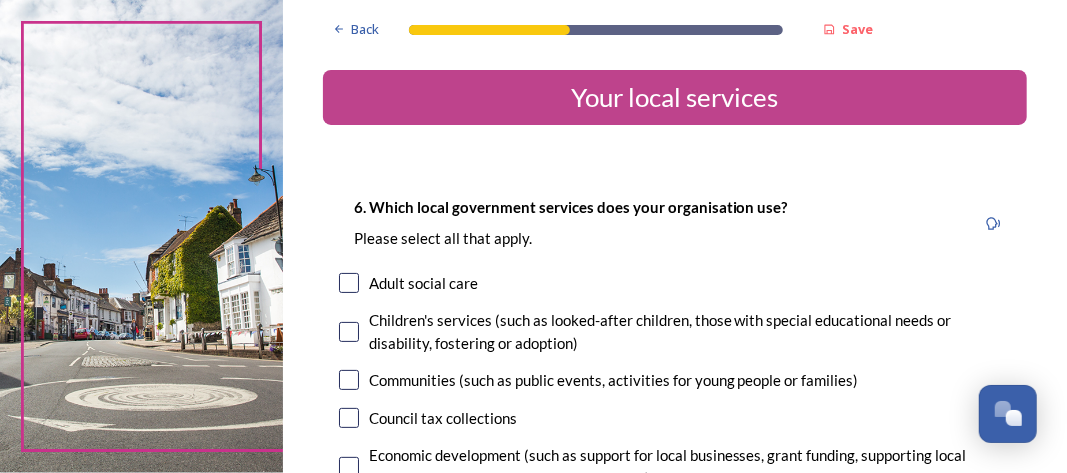 scroll, scrollTop: 100, scrollLeft: 0, axis: vertical 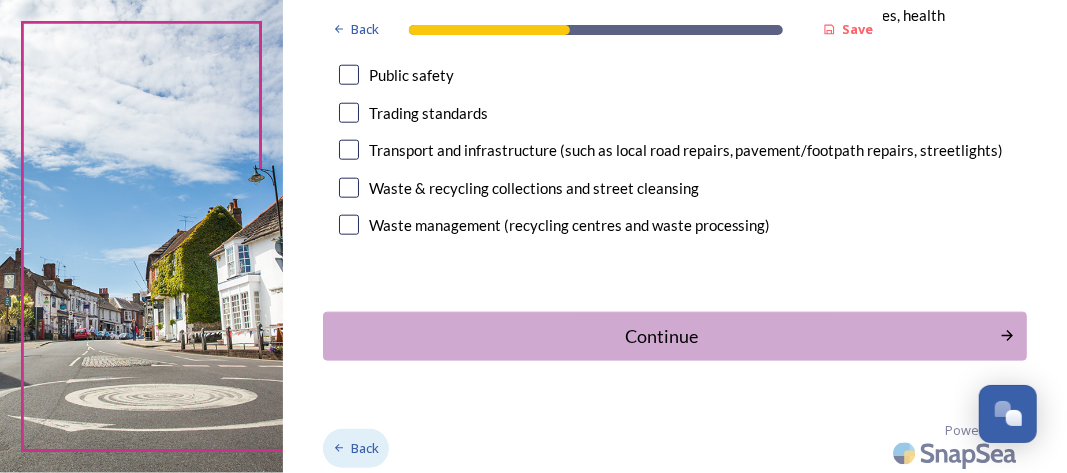 click on "Back" at bounding box center (365, 448) 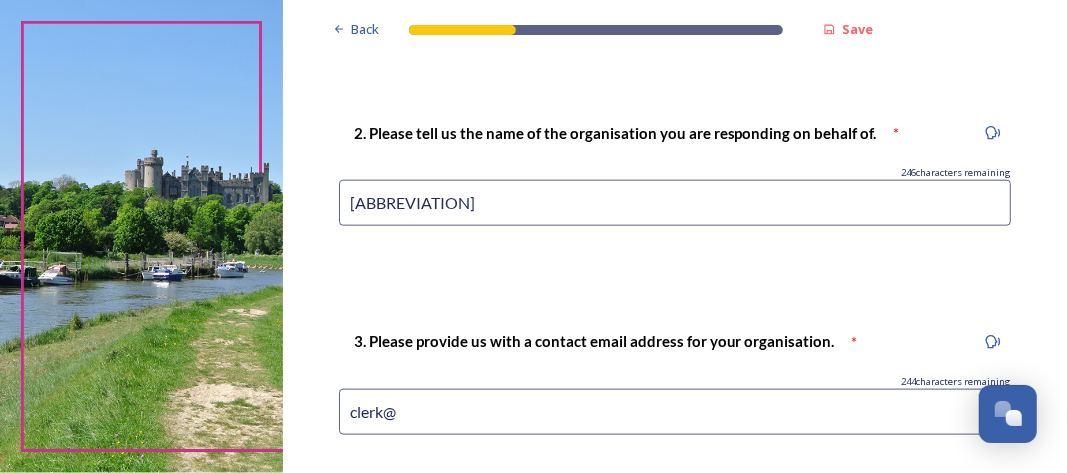 scroll, scrollTop: 1736, scrollLeft: 0, axis: vertical 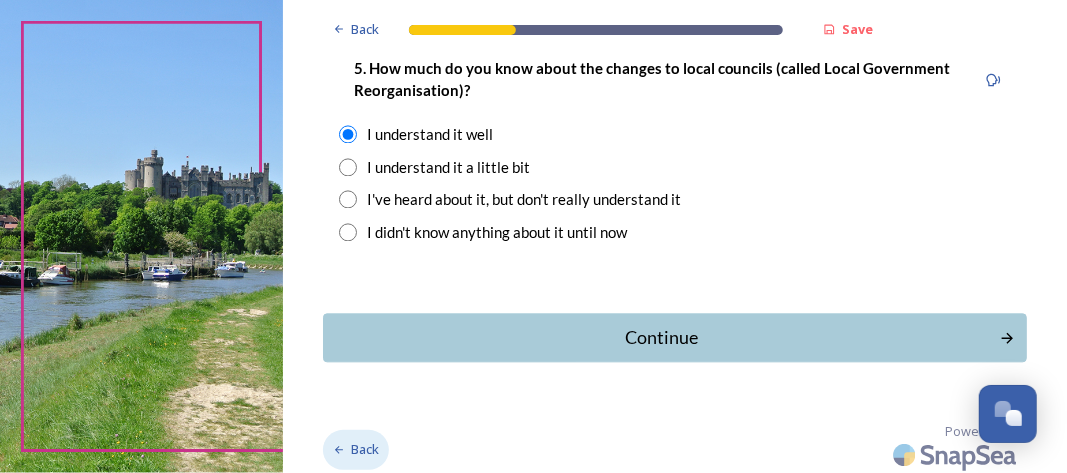 click on "Back" at bounding box center [365, 449] 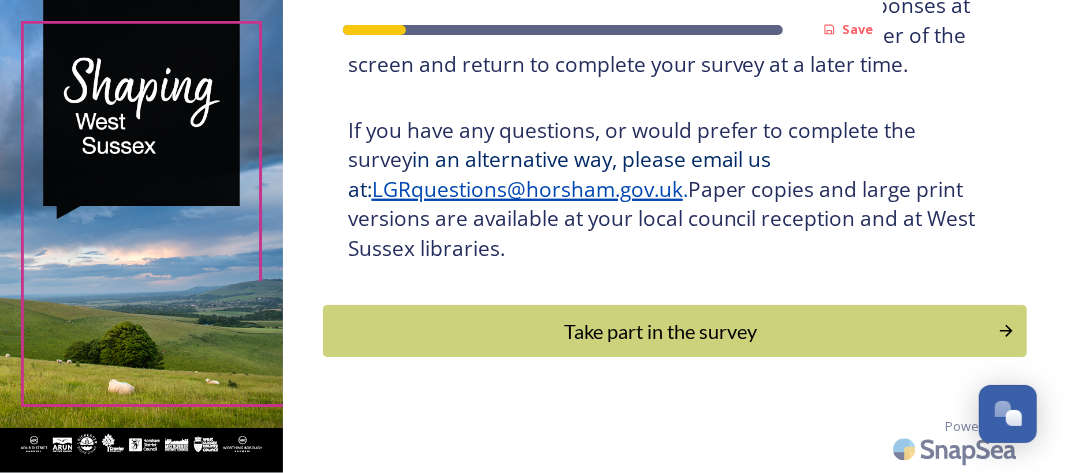 scroll, scrollTop: 514, scrollLeft: 0, axis: vertical 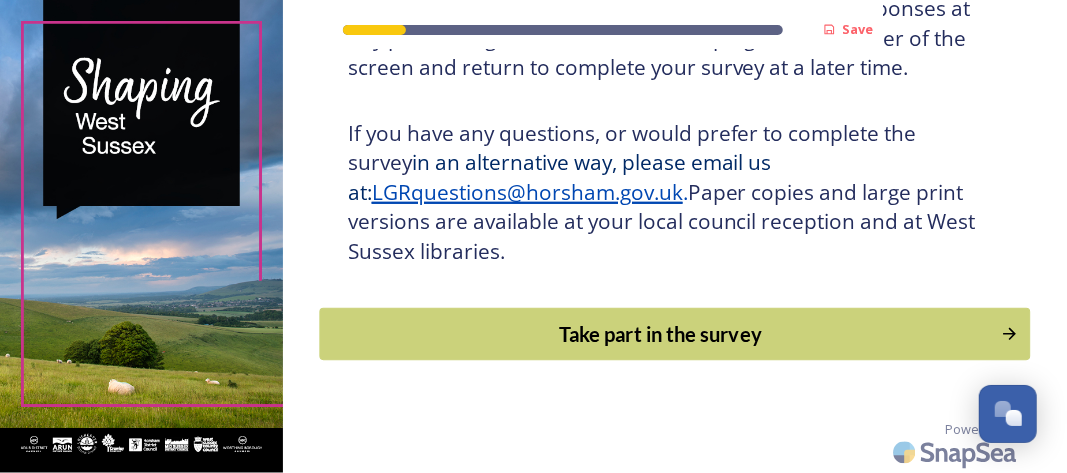 click on "Take part in the survey" at bounding box center (660, 334) 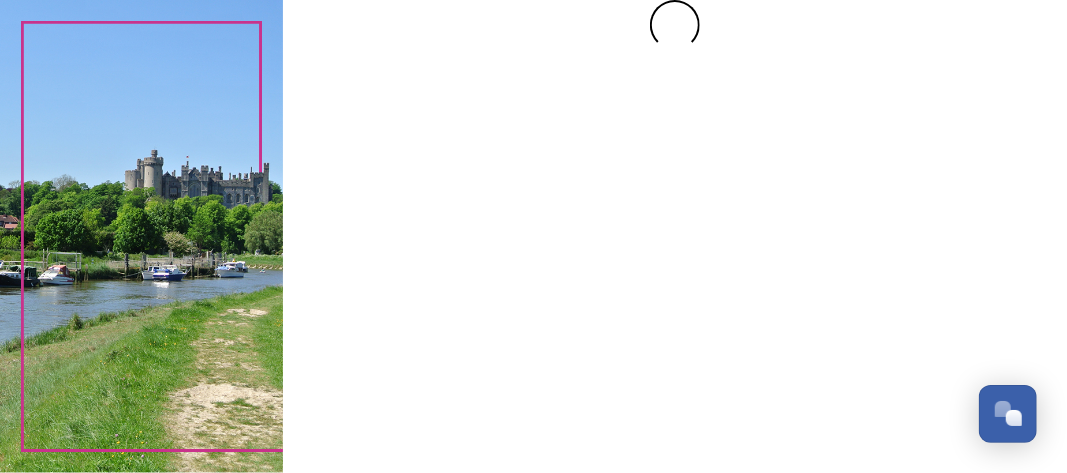 scroll, scrollTop: 0, scrollLeft: 0, axis: both 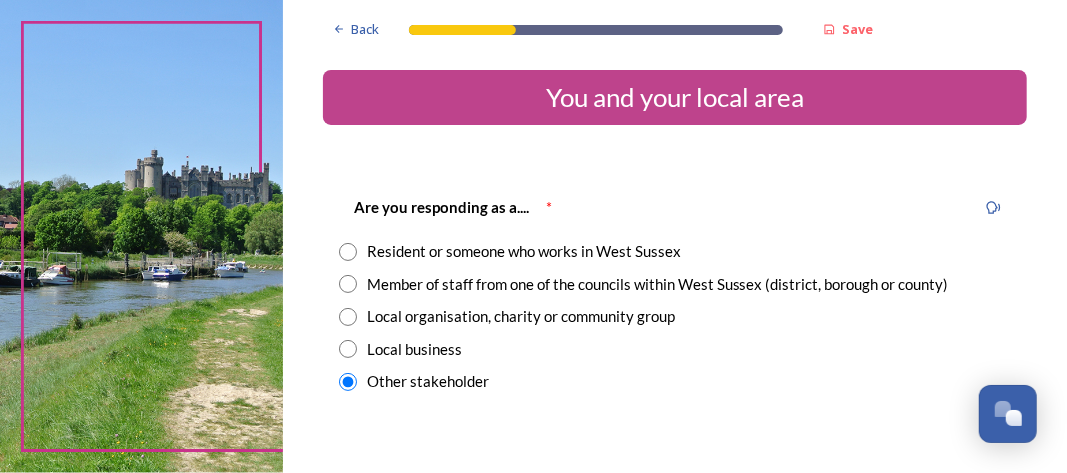 click at bounding box center [348, 317] 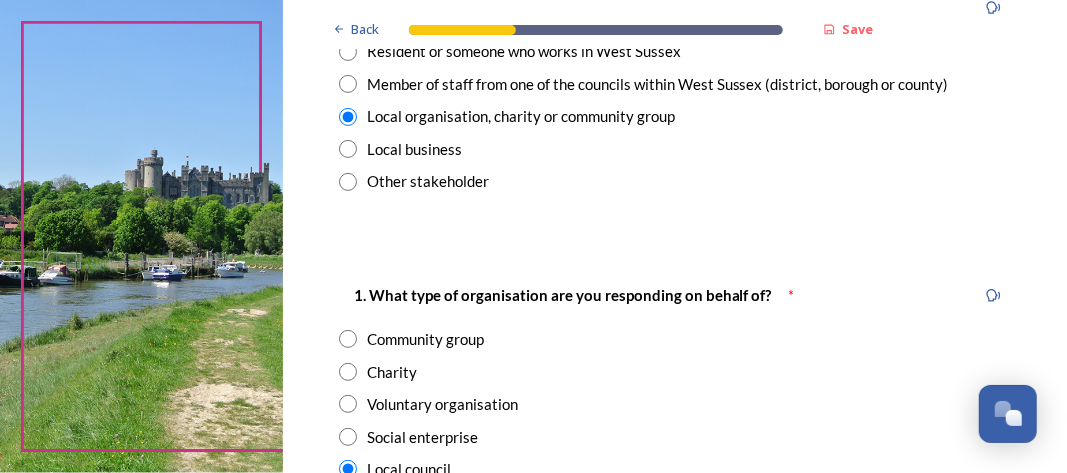 scroll, scrollTop: 0, scrollLeft: 0, axis: both 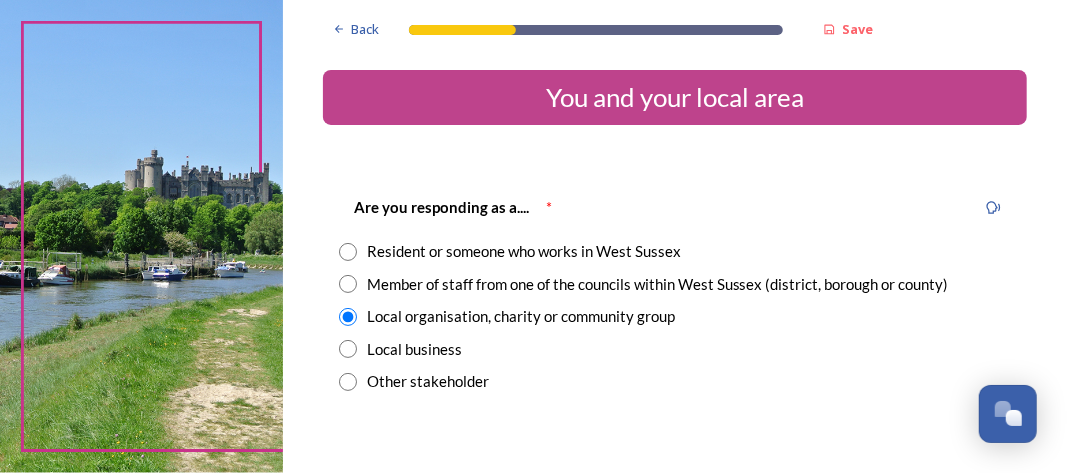 click at bounding box center [348, 252] 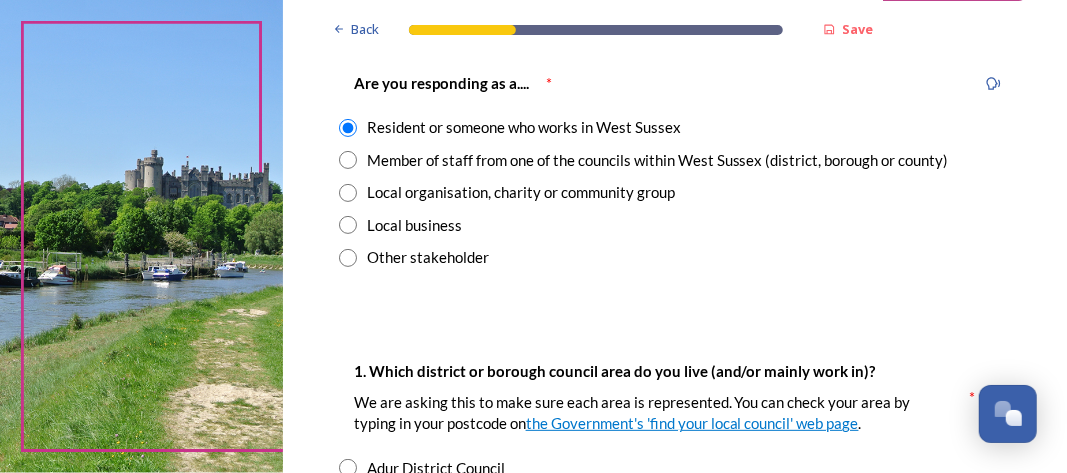 scroll, scrollTop: 100, scrollLeft: 0, axis: vertical 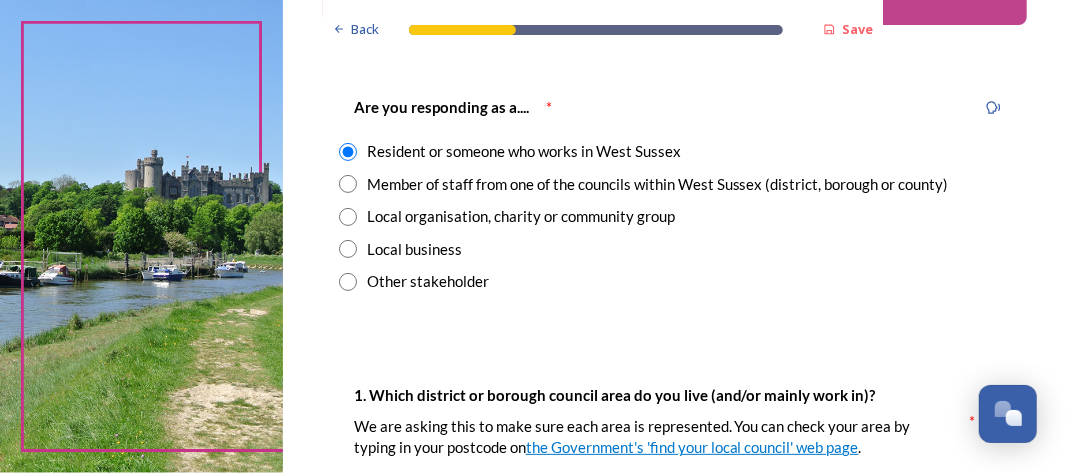 click at bounding box center [348, 217] 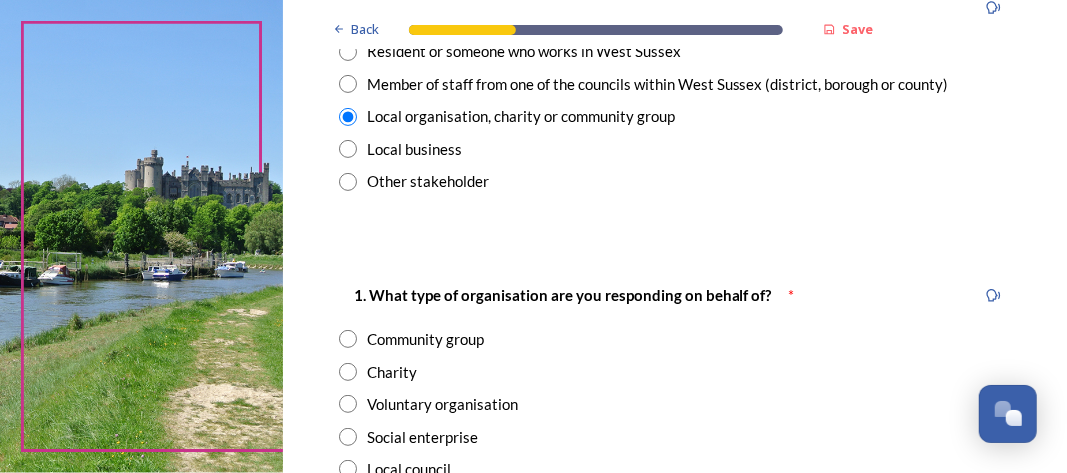 scroll, scrollTop: 100, scrollLeft: 0, axis: vertical 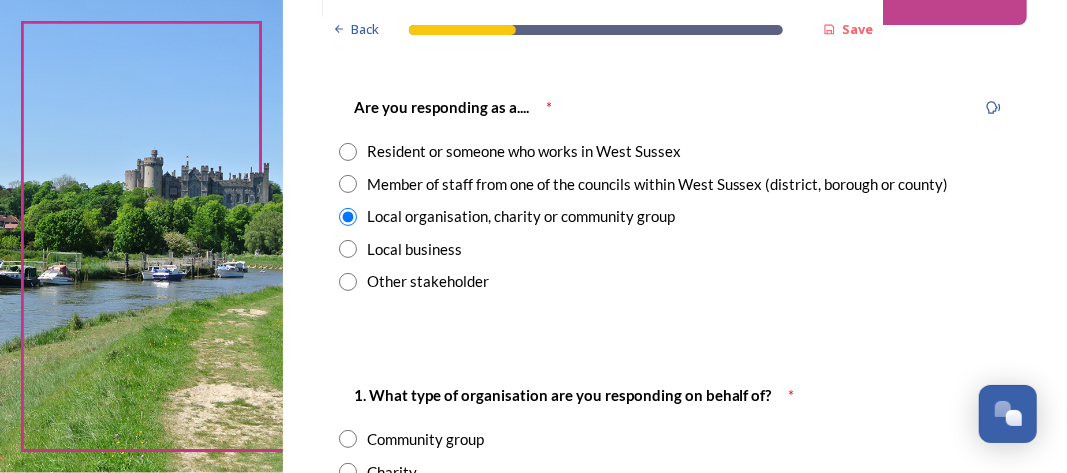click at bounding box center [348, 282] 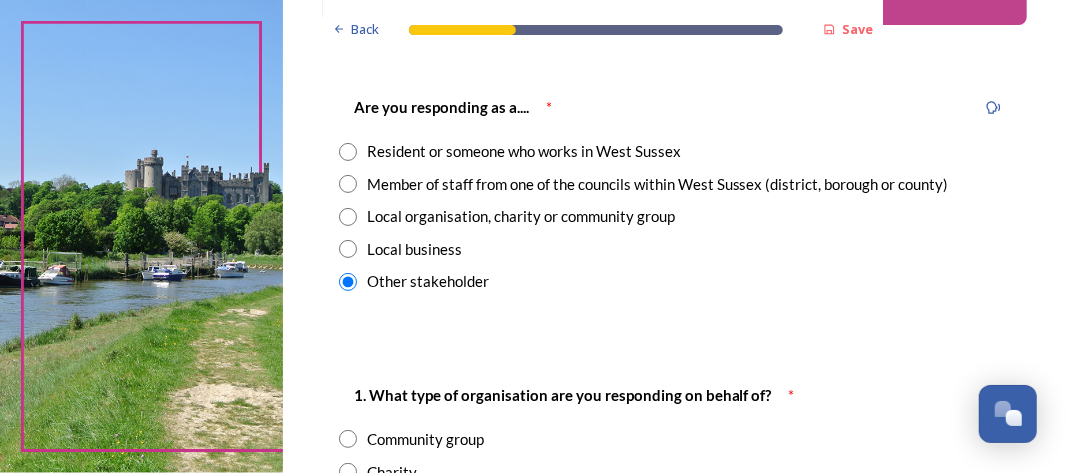 click at bounding box center [348, 249] 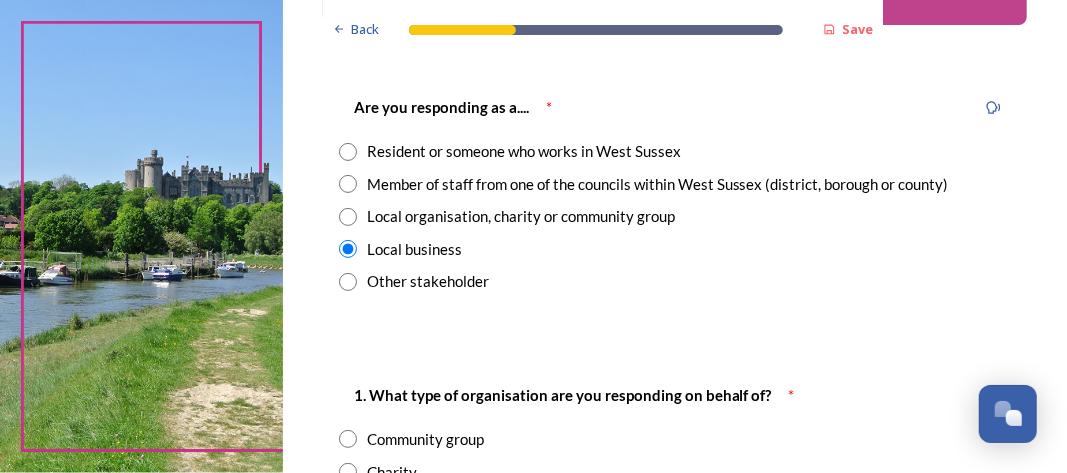 click at bounding box center [348, 217] 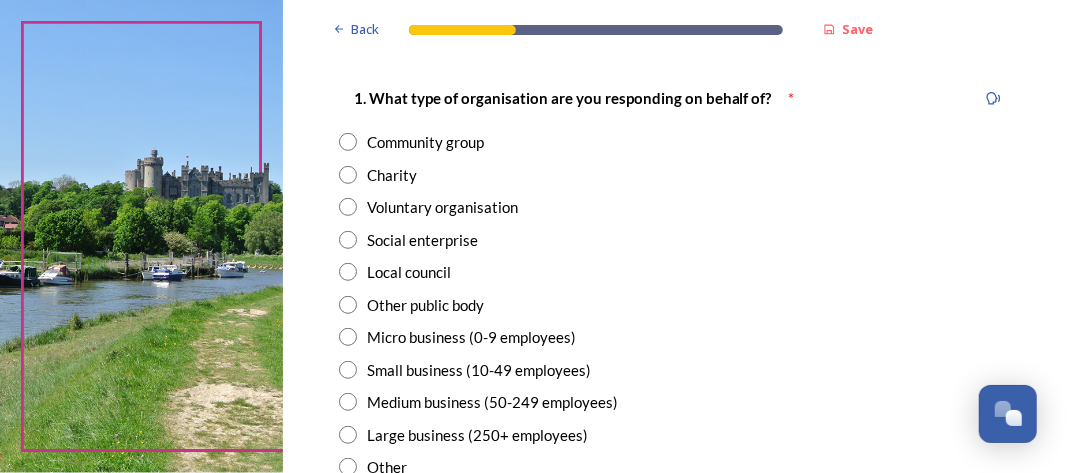 scroll, scrollTop: 400, scrollLeft: 0, axis: vertical 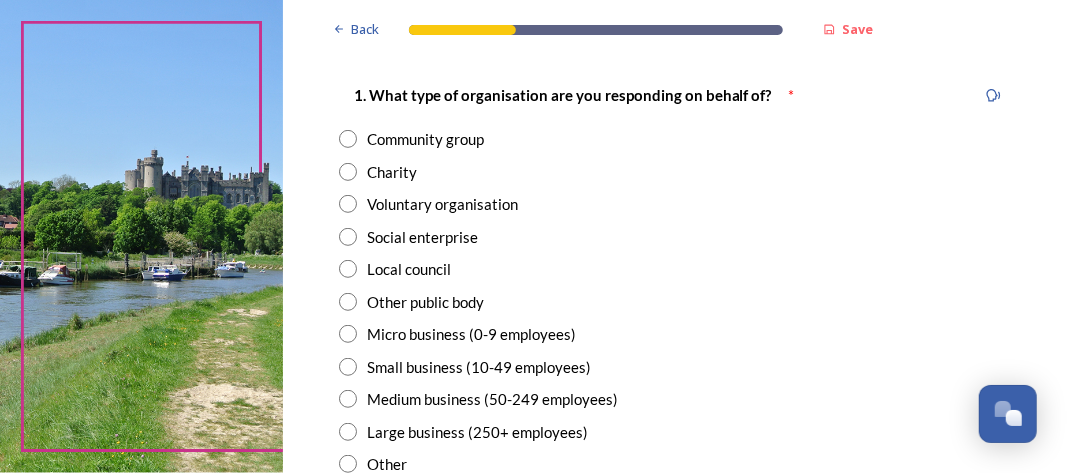 click at bounding box center (348, 269) 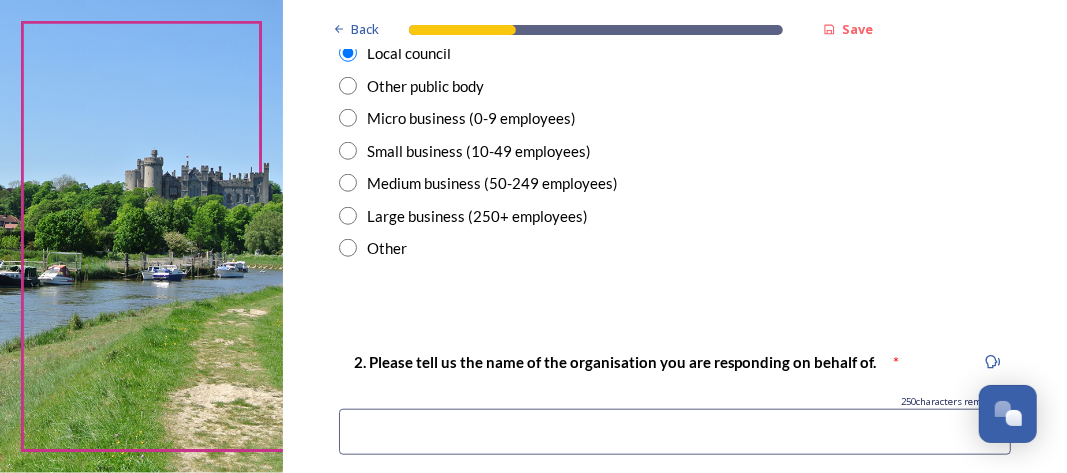 scroll, scrollTop: 800, scrollLeft: 0, axis: vertical 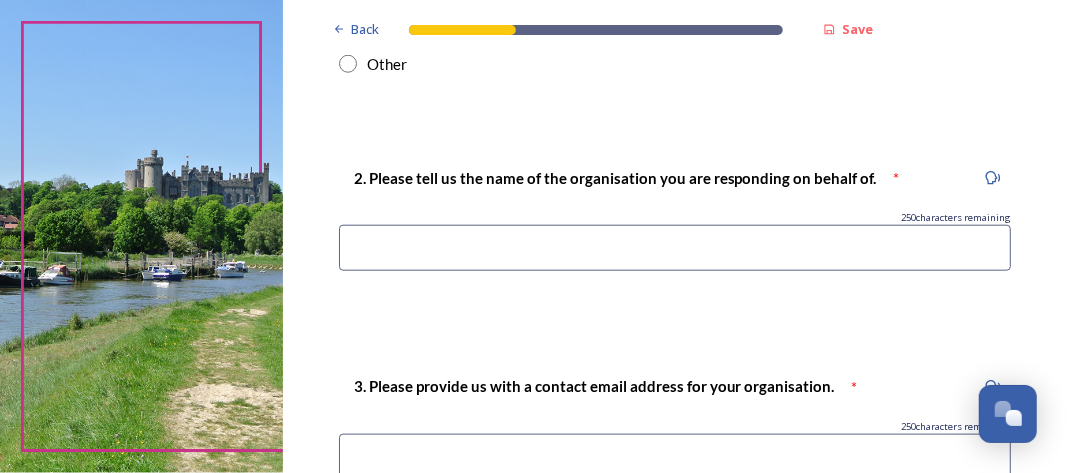 click at bounding box center [675, 248] 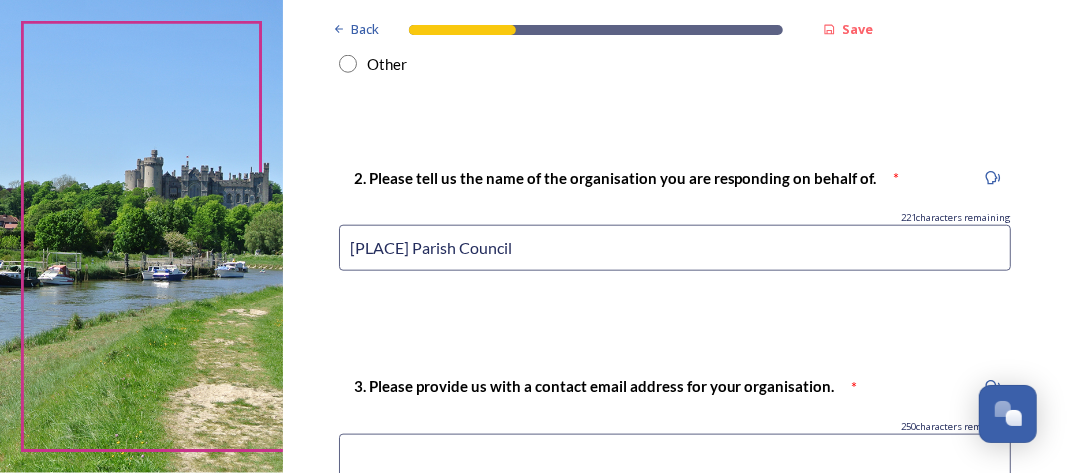 scroll, scrollTop: 900, scrollLeft: 0, axis: vertical 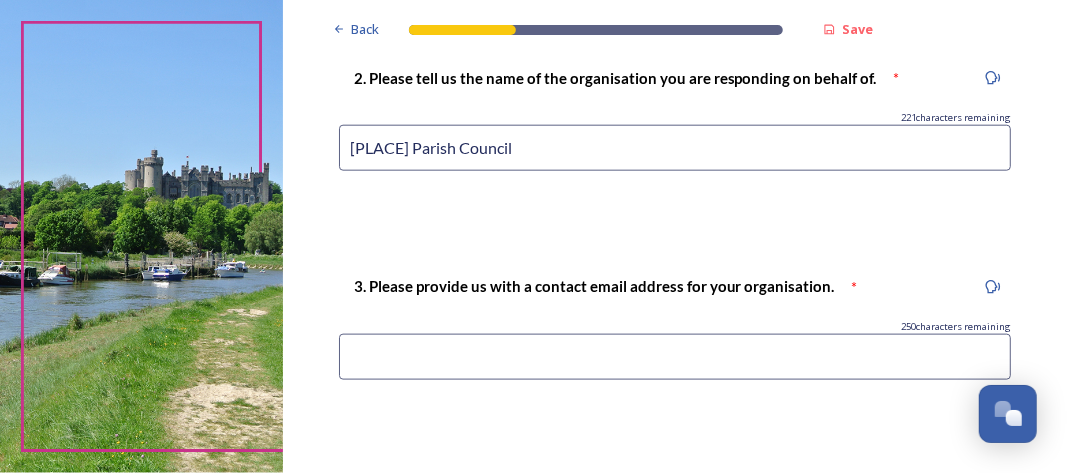 type on "[PLACE] Parish Council" 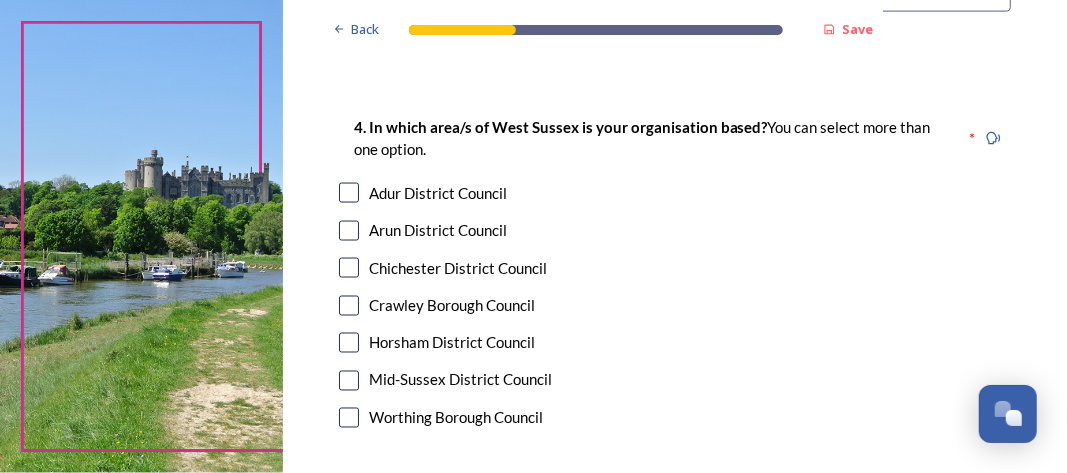 scroll, scrollTop: 1300, scrollLeft: 0, axis: vertical 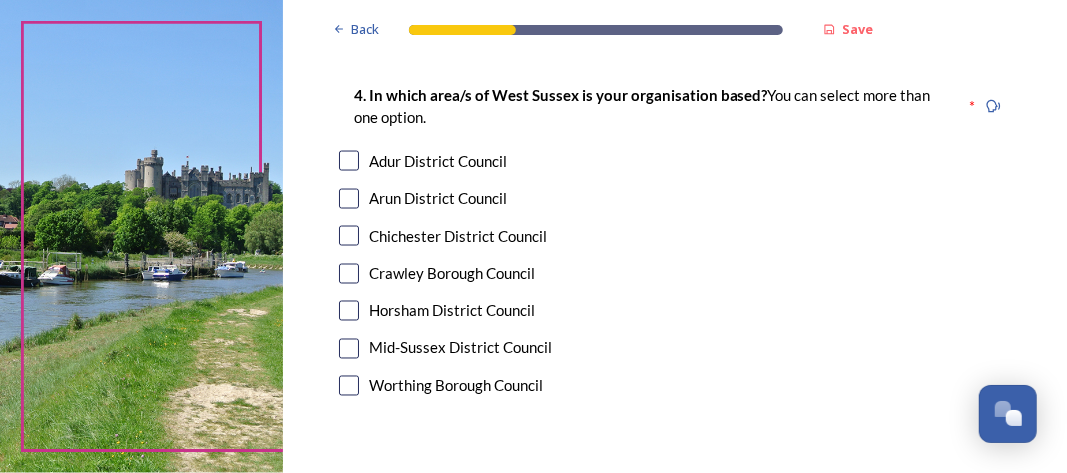type on "clerk@[EMAIL]" 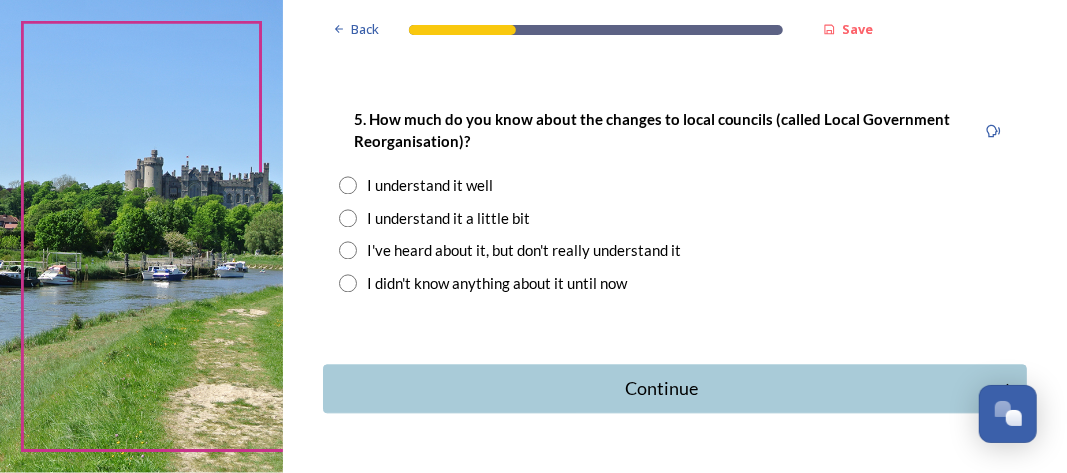 scroll, scrollTop: 1700, scrollLeft: 0, axis: vertical 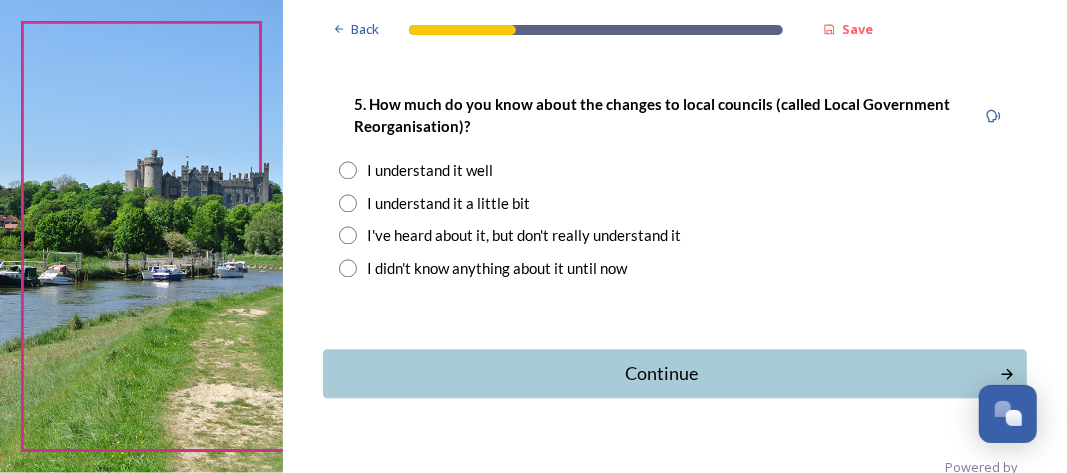 click at bounding box center (348, 170) 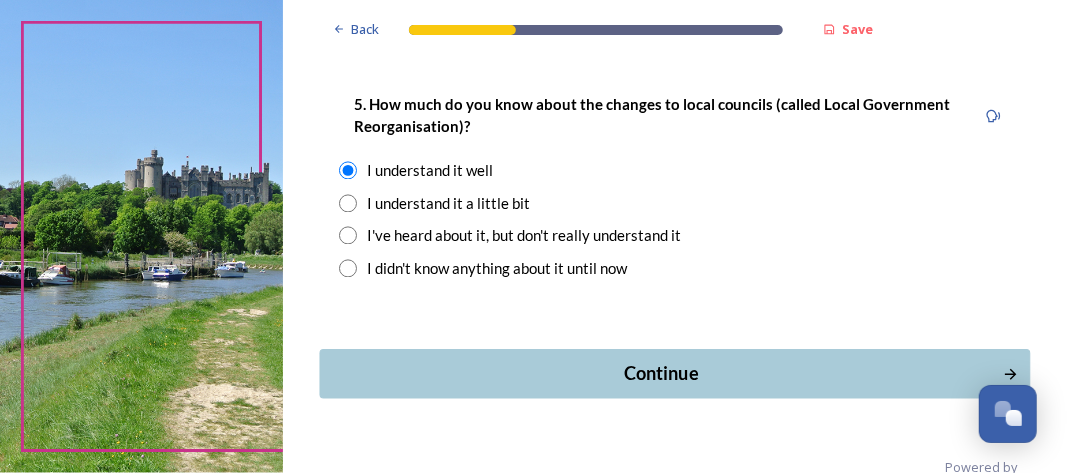 click on "Continue" at bounding box center (661, 373) 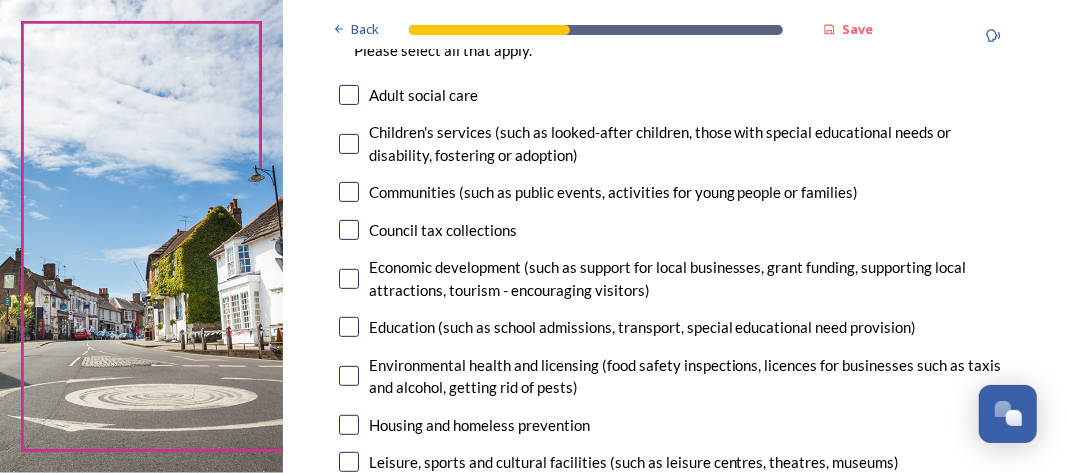 scroll, scrollTop: 200, scrollLeft: 0, axis: vertical 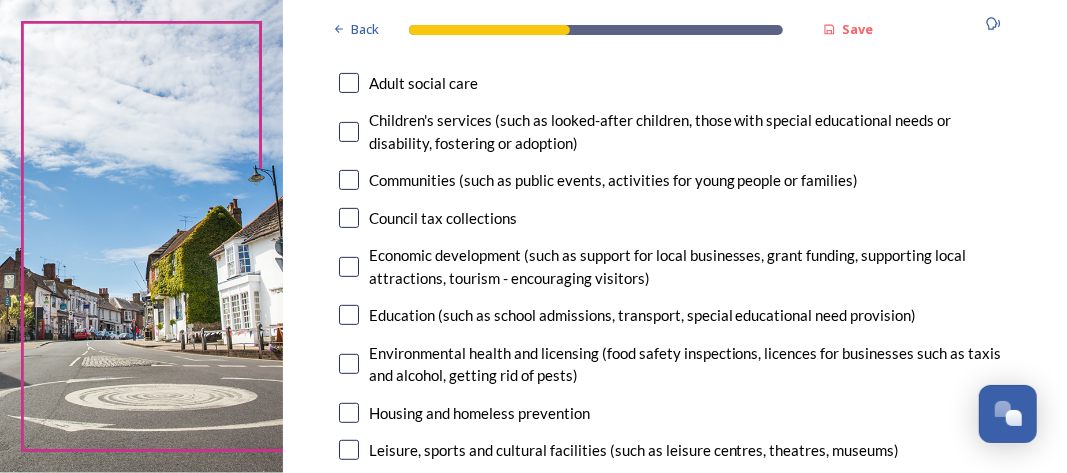 click at bounding box center [349, 218] 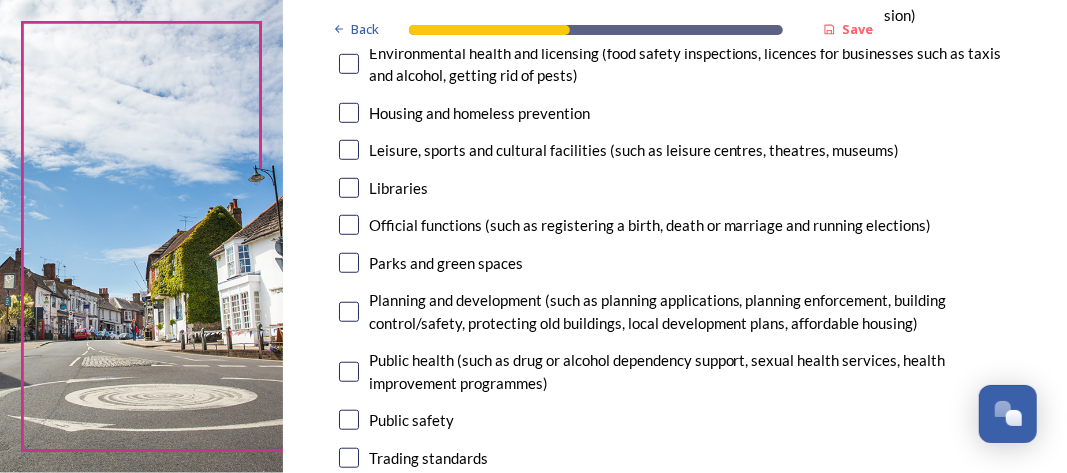 scroll, scrollTop: 600, scrollLeft: 0, axis: vertical 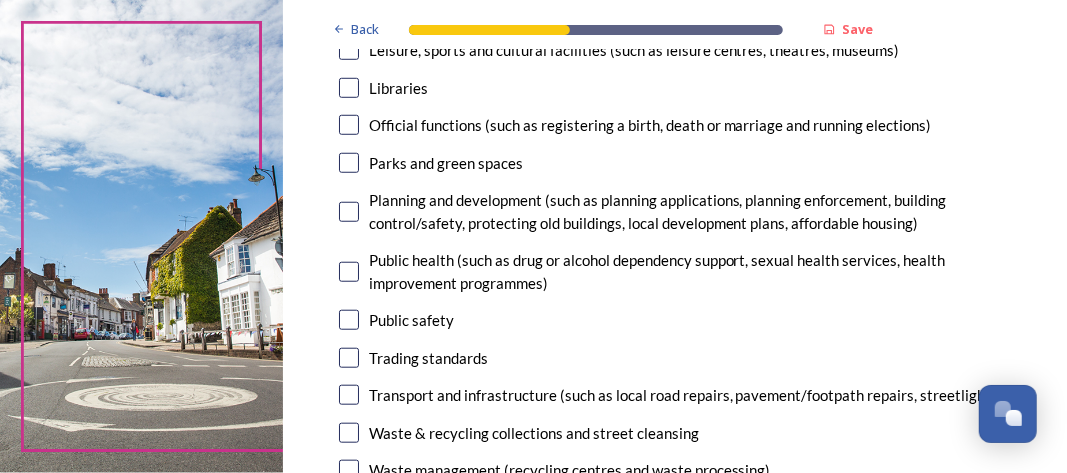 click at bounding box center [349, 163] 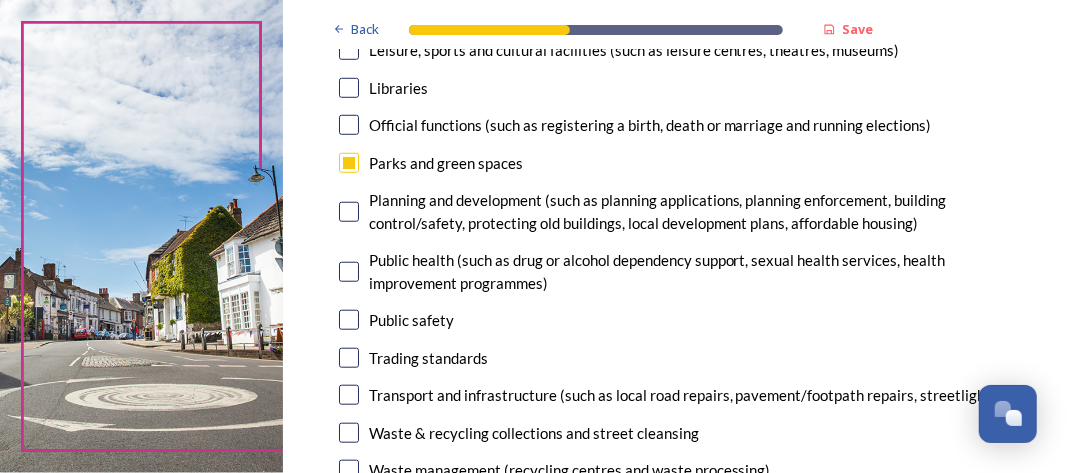 click at bounding box center [349, 212] 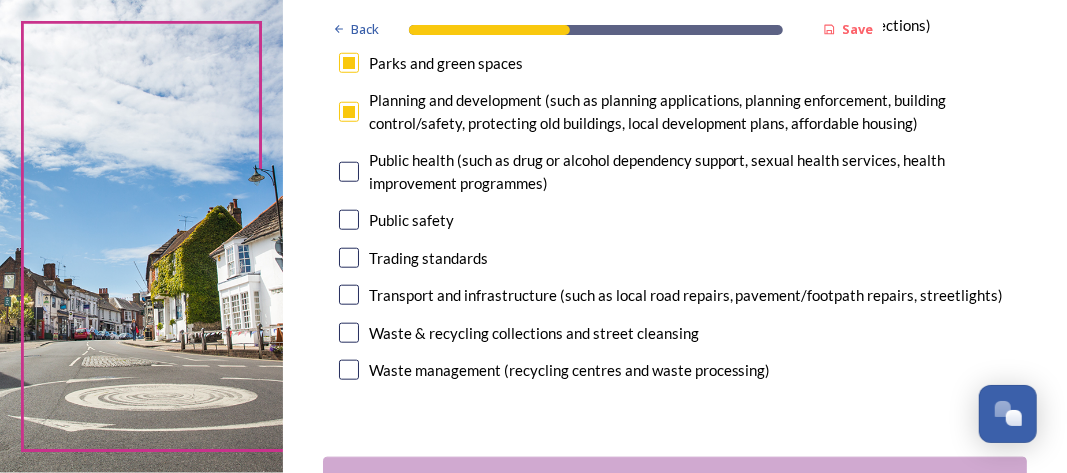 scroll, scrollTop: 800, scrollLeft: 0, axis: vertical 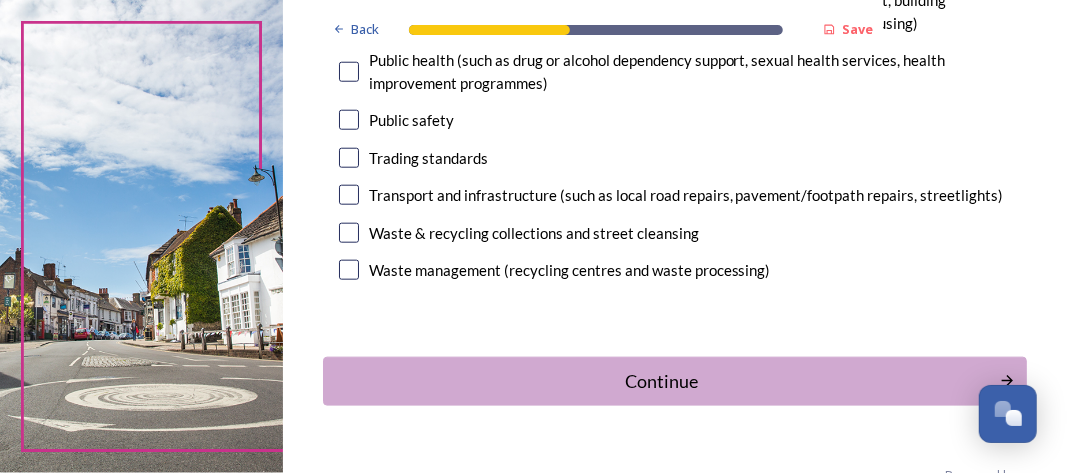 click at bounding box center (349, 195) 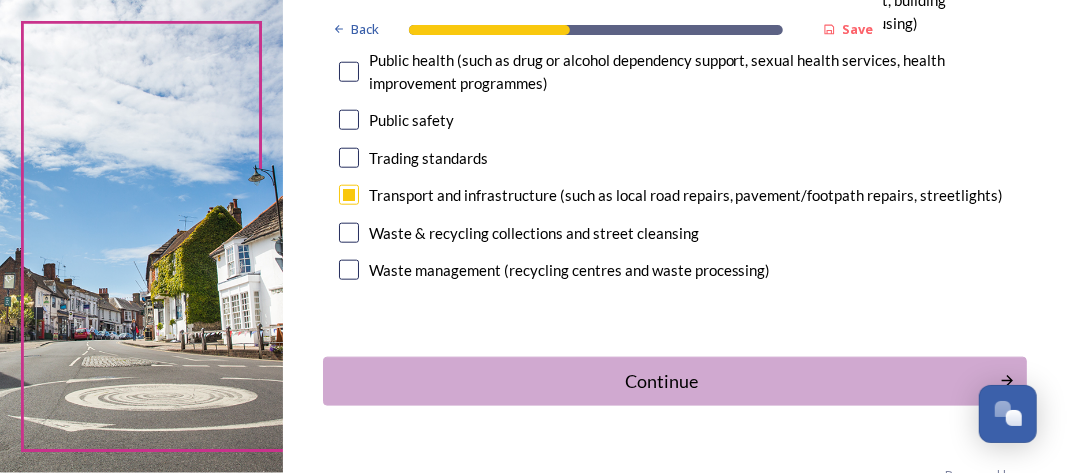 click at bounding box center [349, 233] 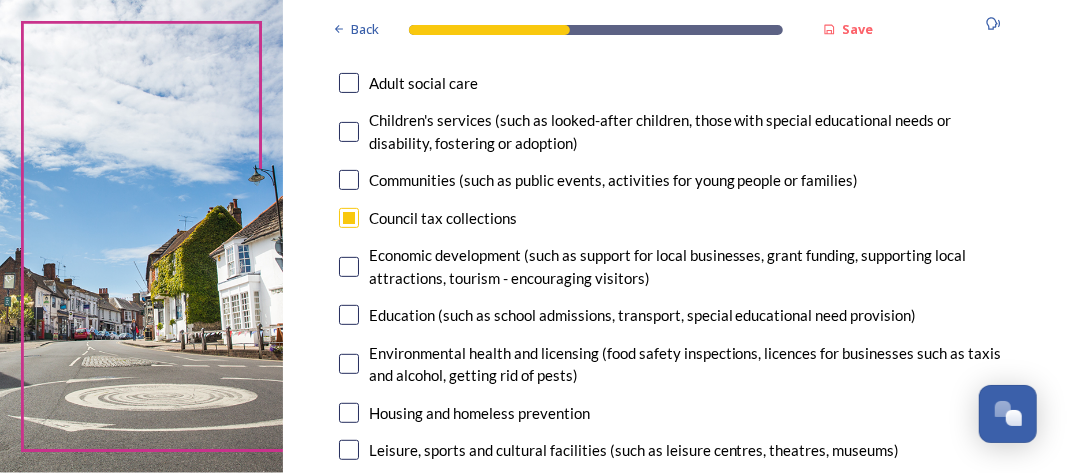 scroll, scrollTop: 300, scrollLeft: 0, axis: vertical 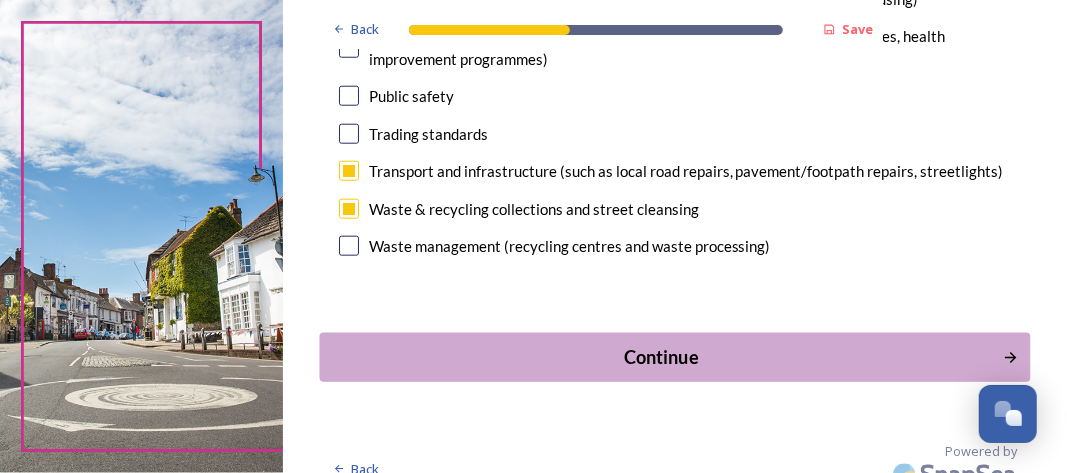 click on "Continue" at bounding box center (661, 356) 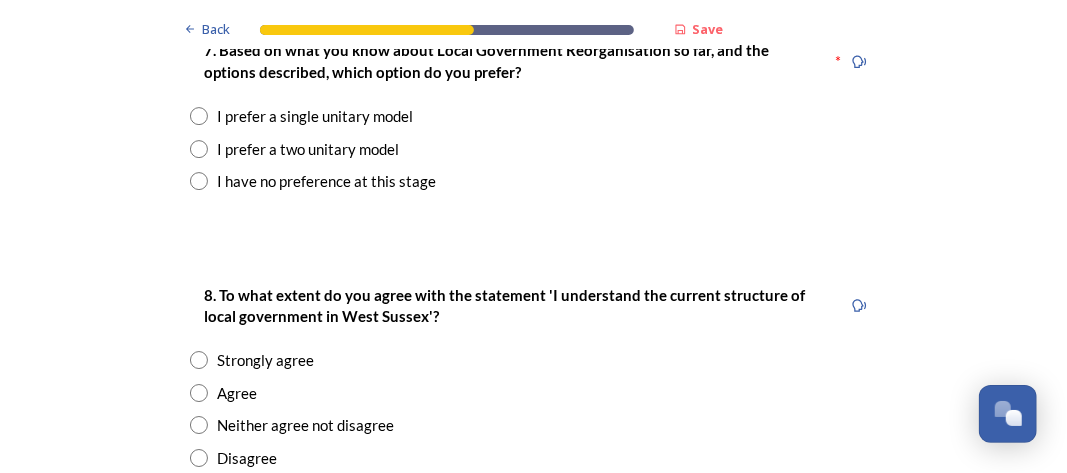 scroll, scrollTop: 2600, scrollLeft: 0, axis: vertical 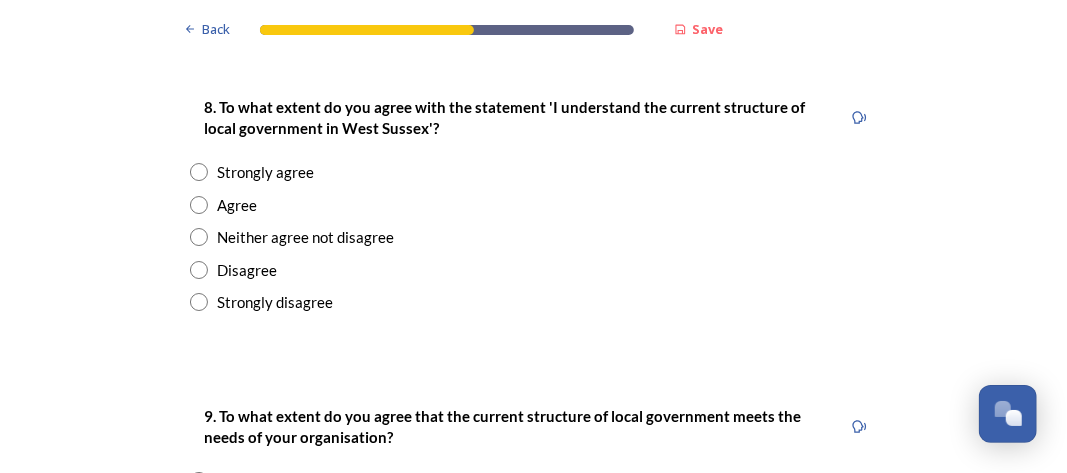 click on "8. To what extent do you agree with the statement 'I understand the current structure of local government in [PLACE]'? Strongly agree Agree Neither agree not disagree Disagree Strongly disagree" at bounding box center [534, 204] 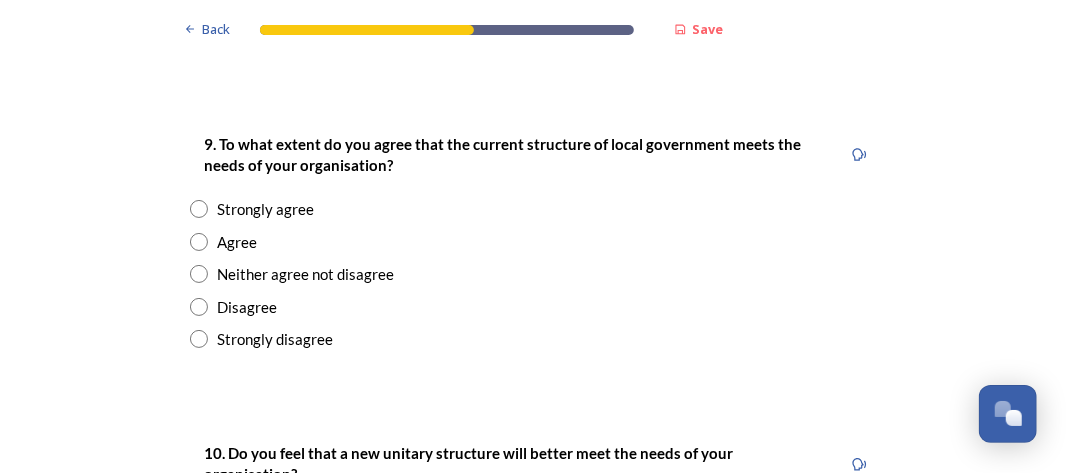 scroll, scrollTop: 3188, scrollLeft: 0, axis: vertical 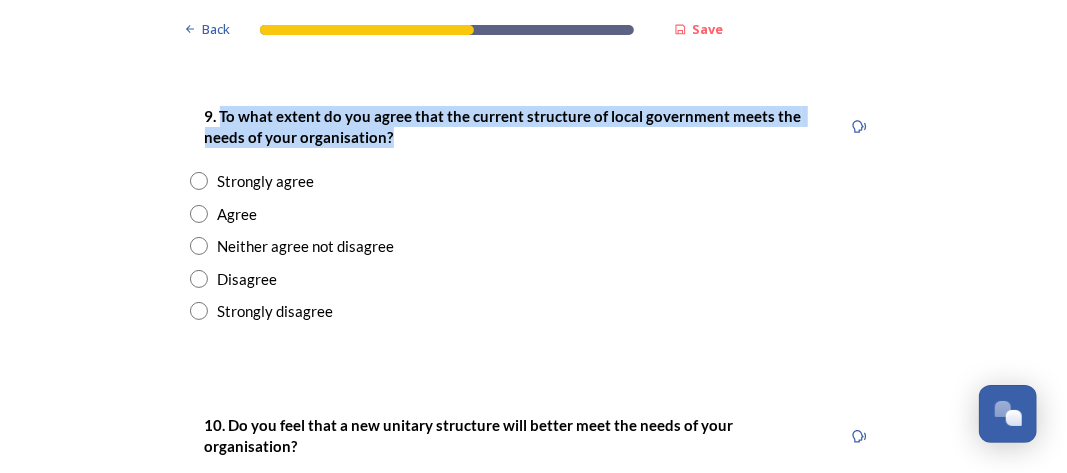 drag, startPoint x: 214, startPoint y: 116, endPoint x: 378, endPoint y: 140, distance: 165.7468 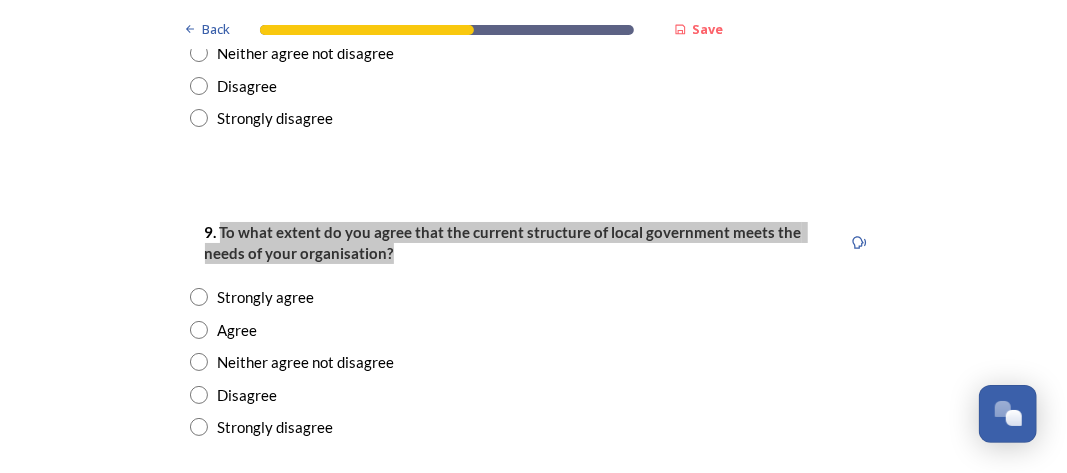 scroll, scrollTop: 2888, scrollLeft: 0, axis: vertical 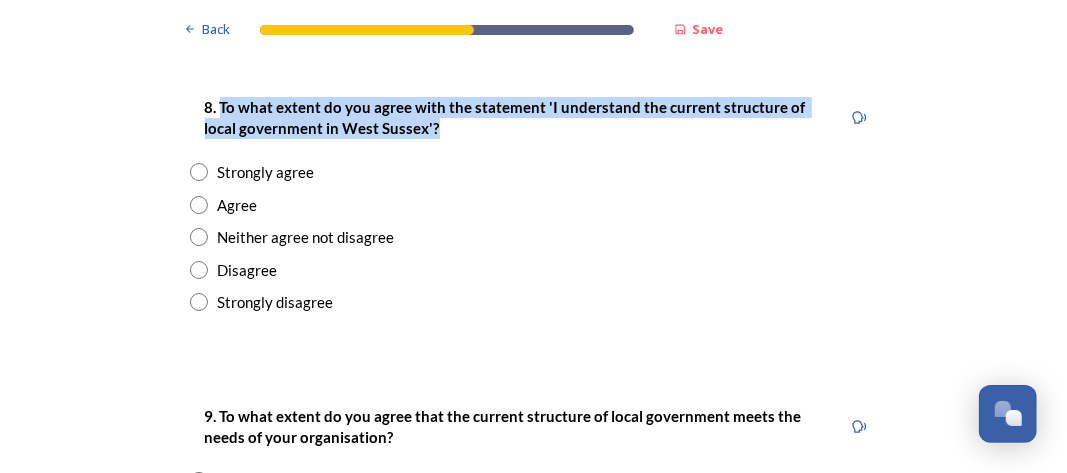 drag, startPoint x: 215, startPoint y: 103, endPoint x: 390, endPoint y: 129, distance: 176.92088 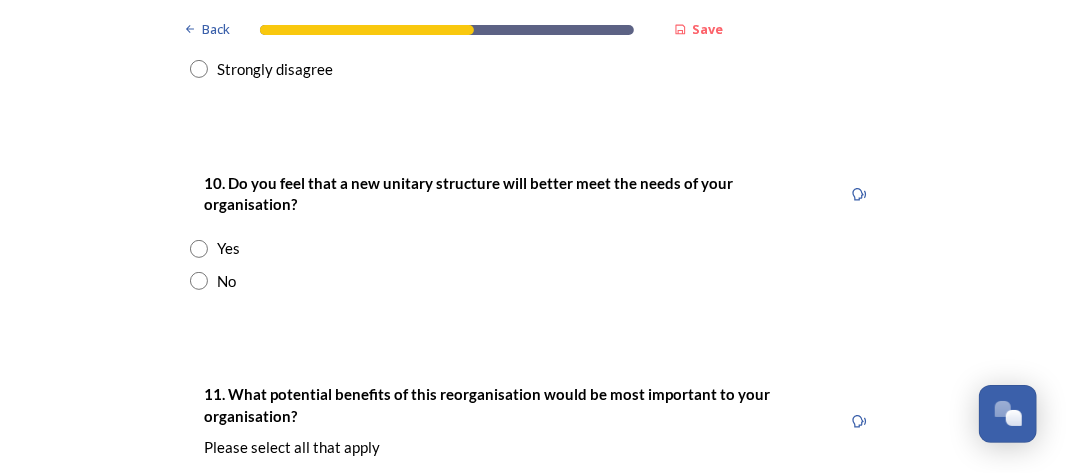 scroll, scrollTop: 3488, scrollLeft: 0, axis: vertical 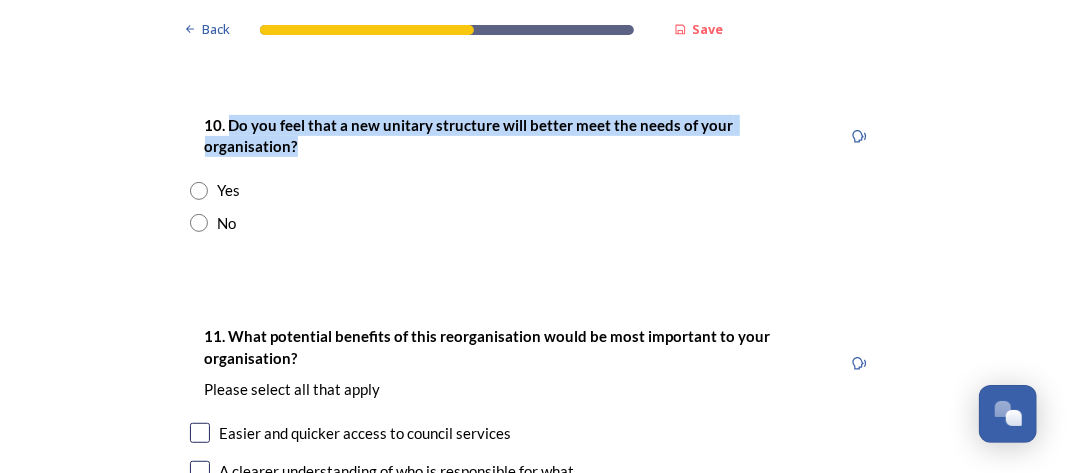 drag, startPoint x: 223, startPoint y: 127, endPoint x: 806, endPoint y: 129, distance: 583.0034 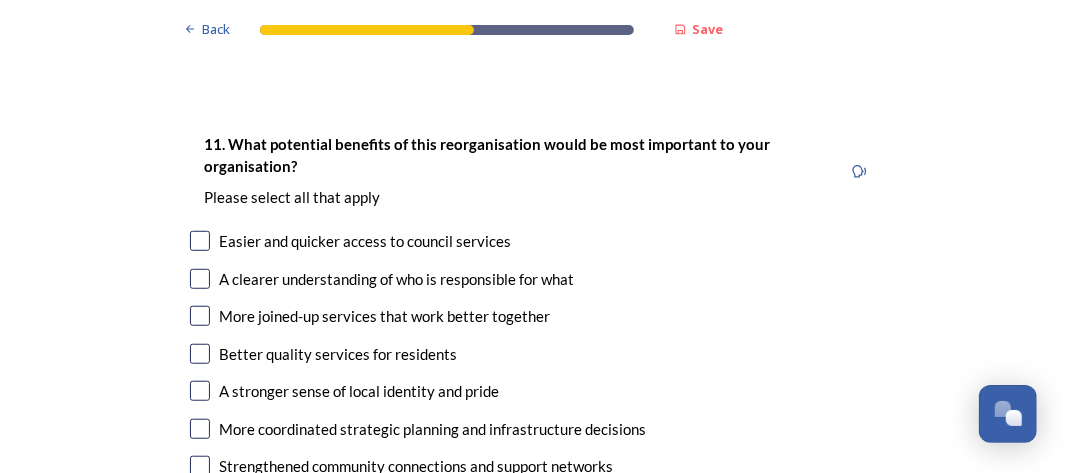 scroll, scrollTop: 3688, scrollLeft: 0, axis: vertical 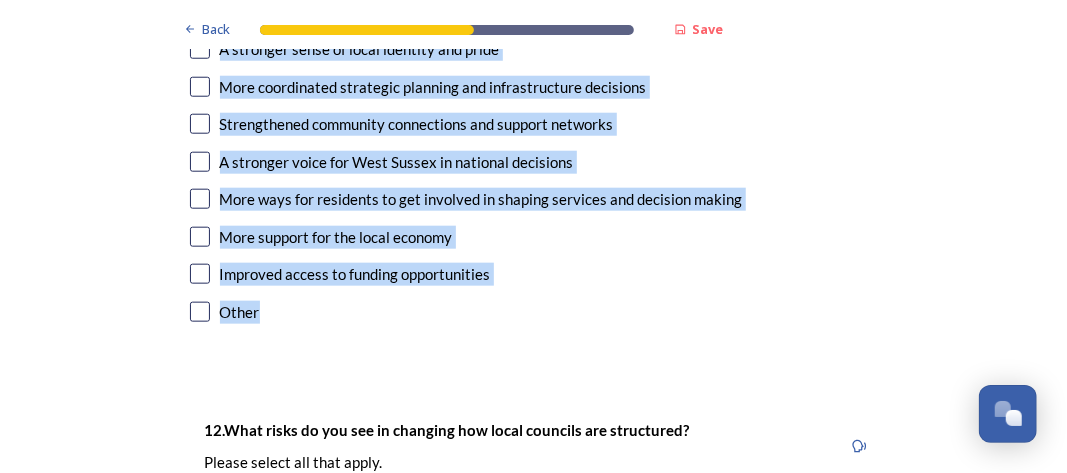 drag, startPoint x: 224, startPoint y: 116, endPoint x: 471, endPoint y: 281, distance: 297.04208 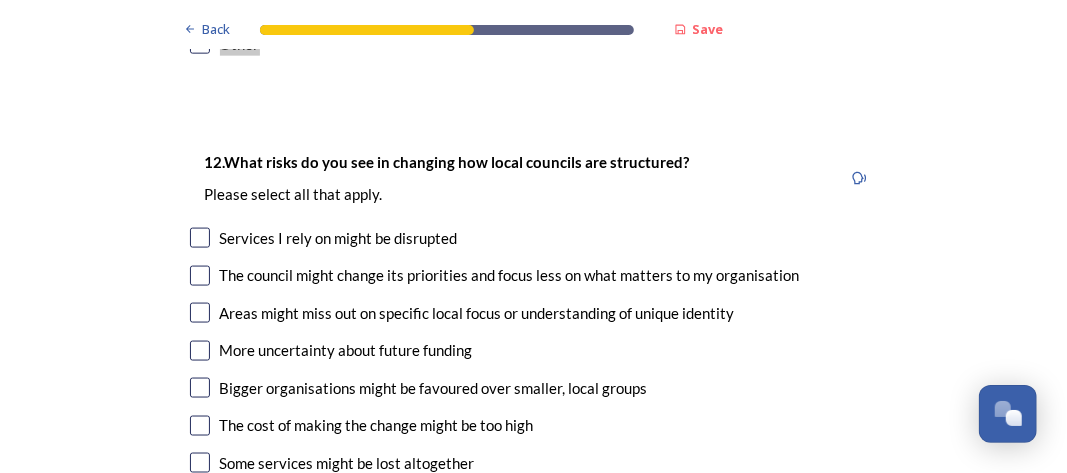 scroll, scrollTop: 4322, scrollLeft: 0, axis: vertical 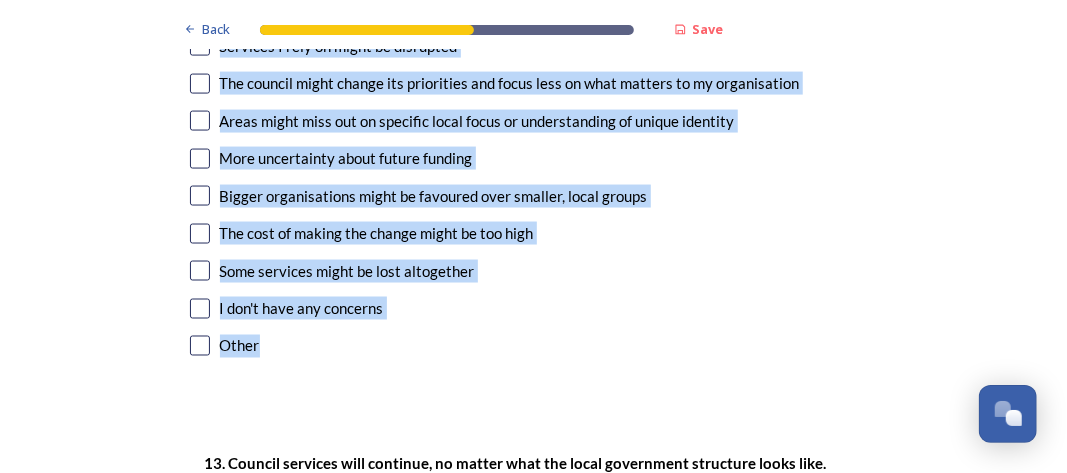 drag, startPoint x: 219, startPoint y: 107, endPoint x: 397, endPoint y: 317, distance: 275.28894 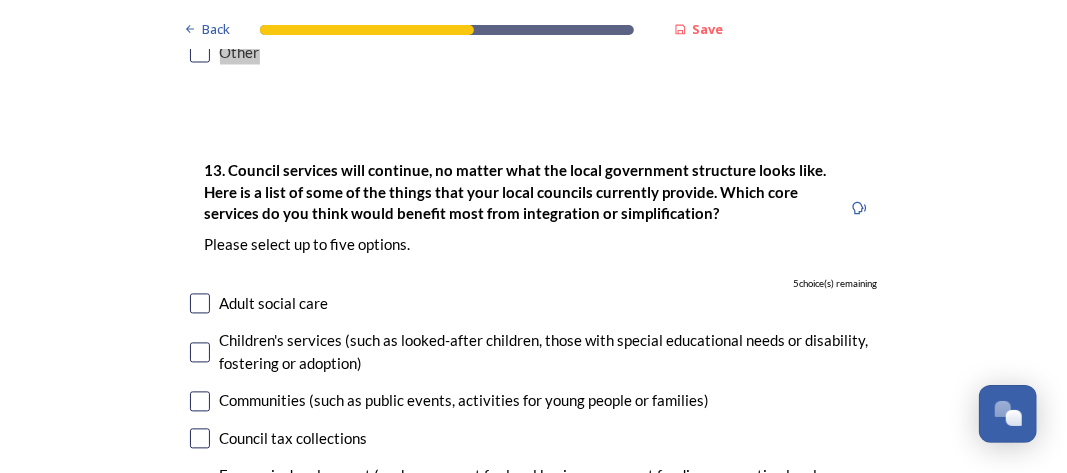 scroll, scrollTop: 4782, scrollLeft: 0, axis: vertical 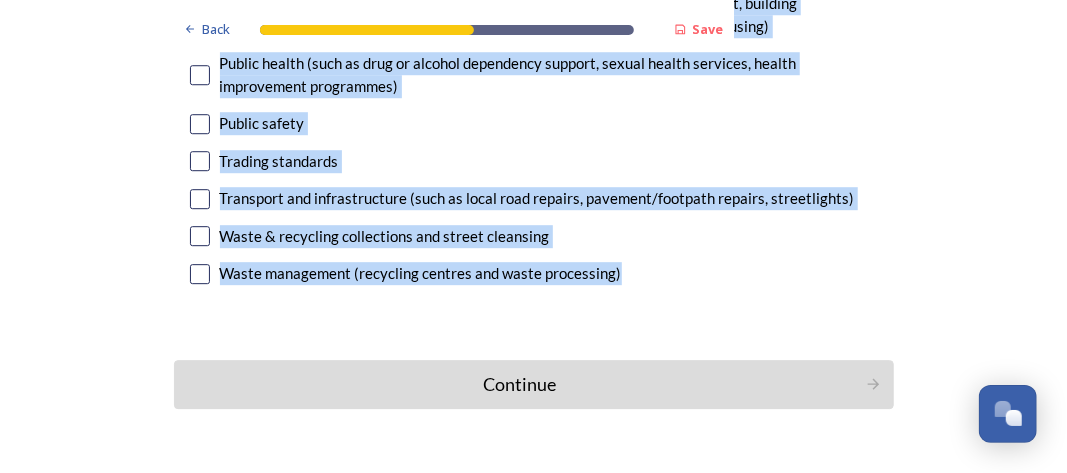 drag, startPoint x: 220, startPoint y: 145, endPoint x: 610, endPoint y: 263, distance: 407.46042 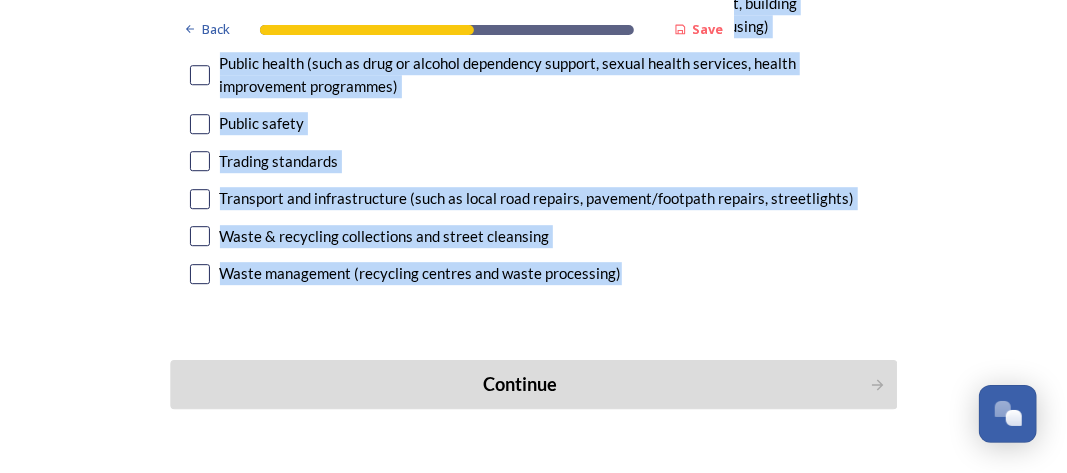 click on "Continue" at bounding box center (533, 384) 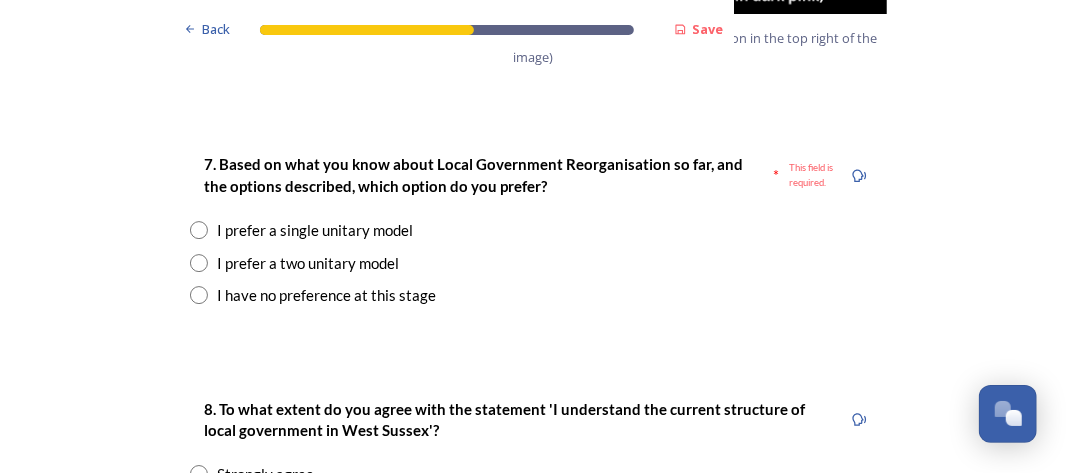 scroll, scrollTop: 2693, scrollLeft: 0, axis: vertical 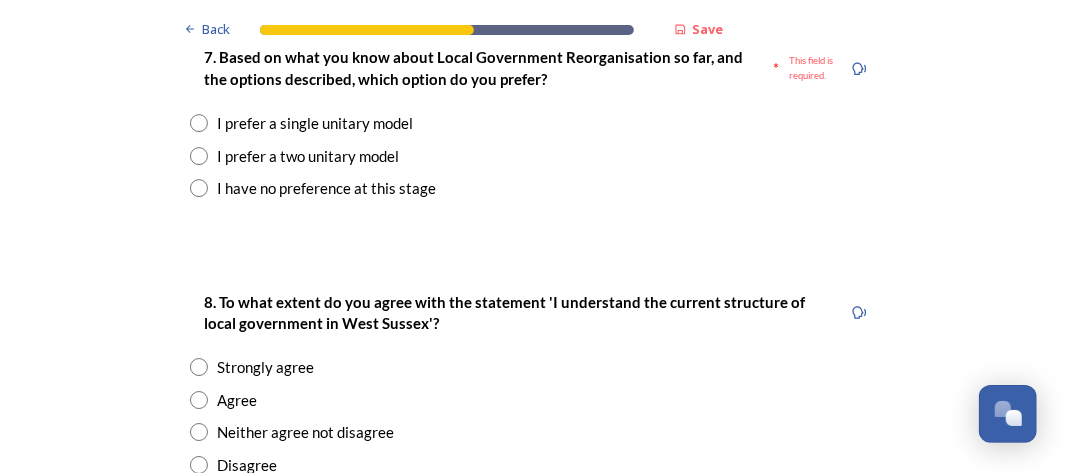 click at bounding box center (199, 188) 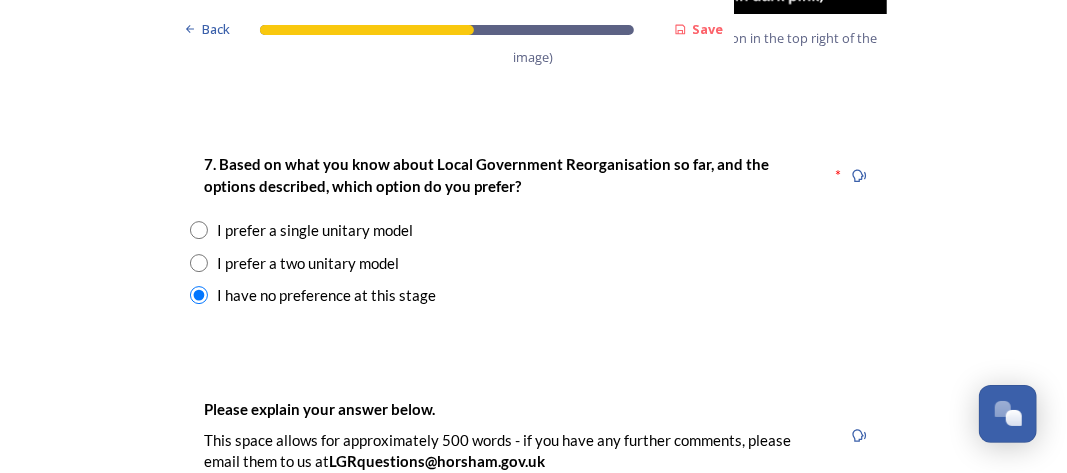 scroll, scrollTop: 2593, scrollLeft: 0, axis: vertical 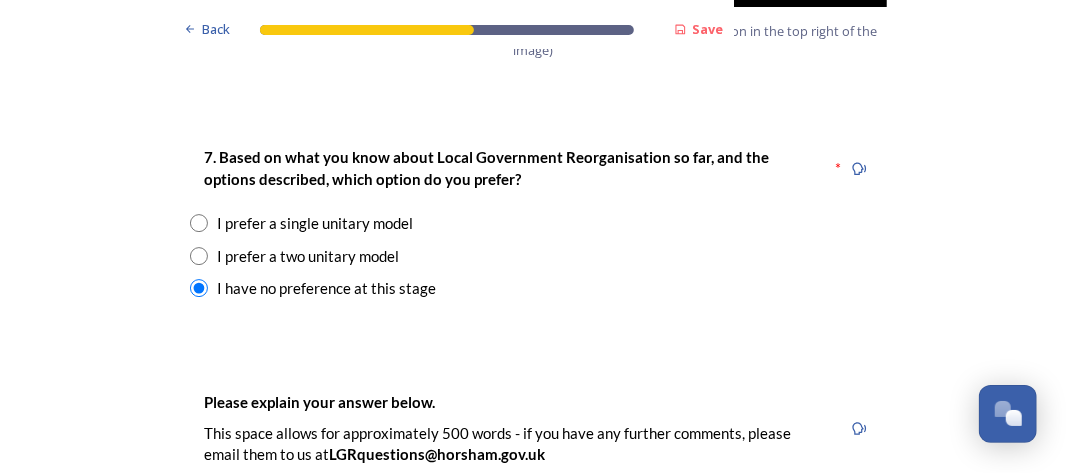 click at bounding box center [199, 223] 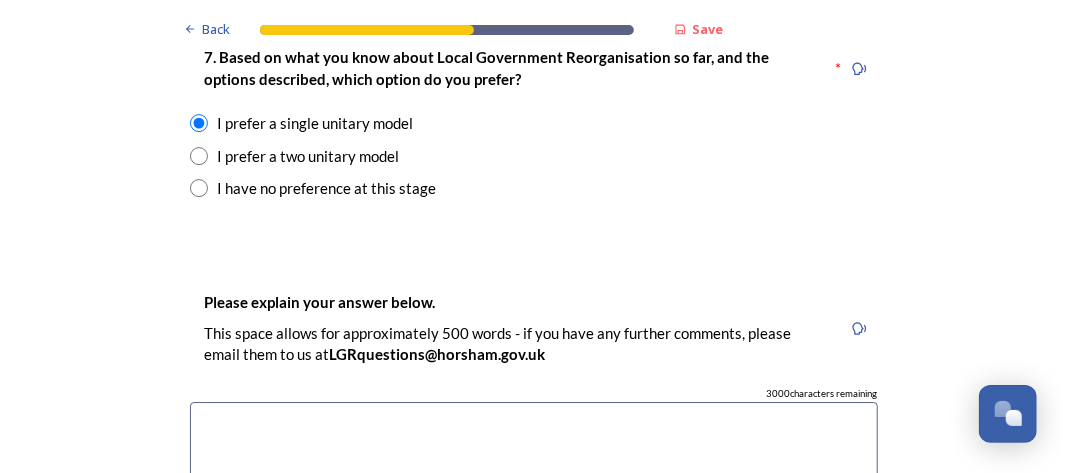 scroll, scrollTop: 2593, scrollLeft: 0, axis: vertical 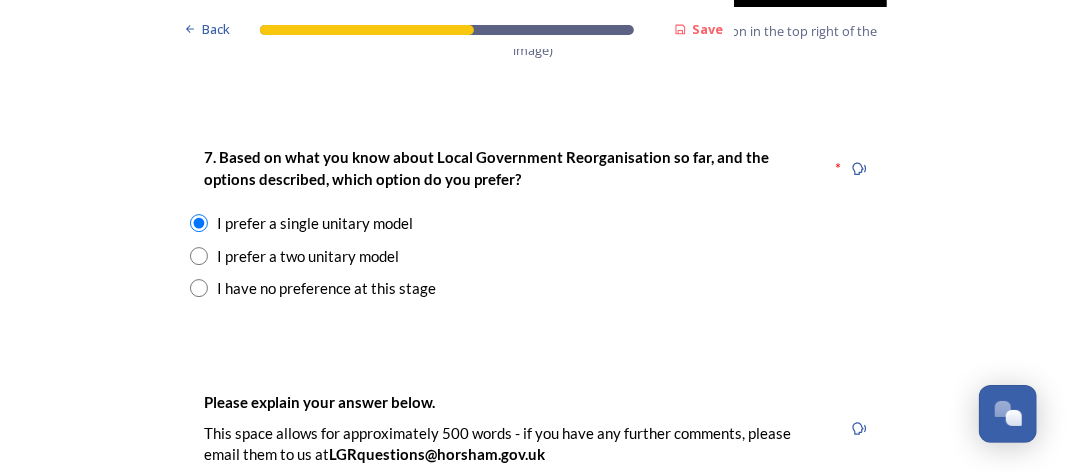 click at bounding box center [199, 256] 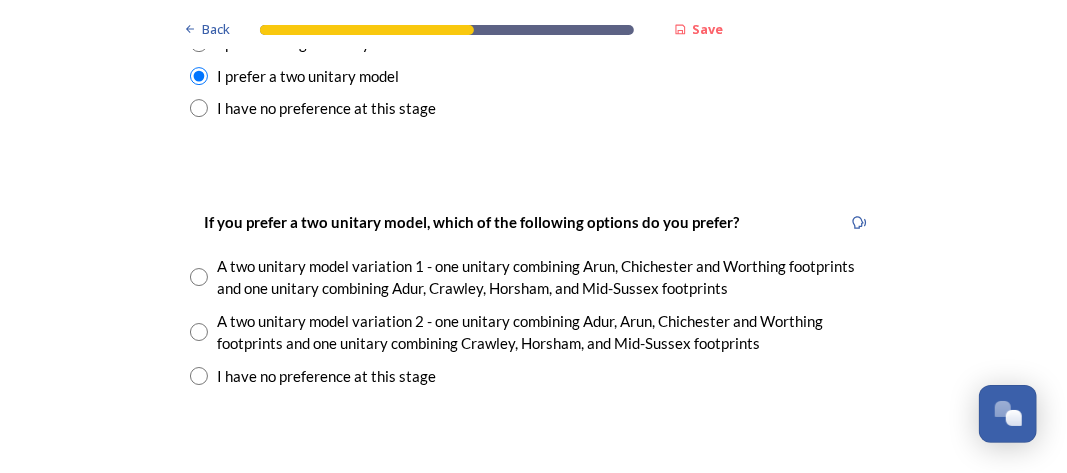 scroll, scrollTop: 2893, scrollLeft: 0, axis: vertical 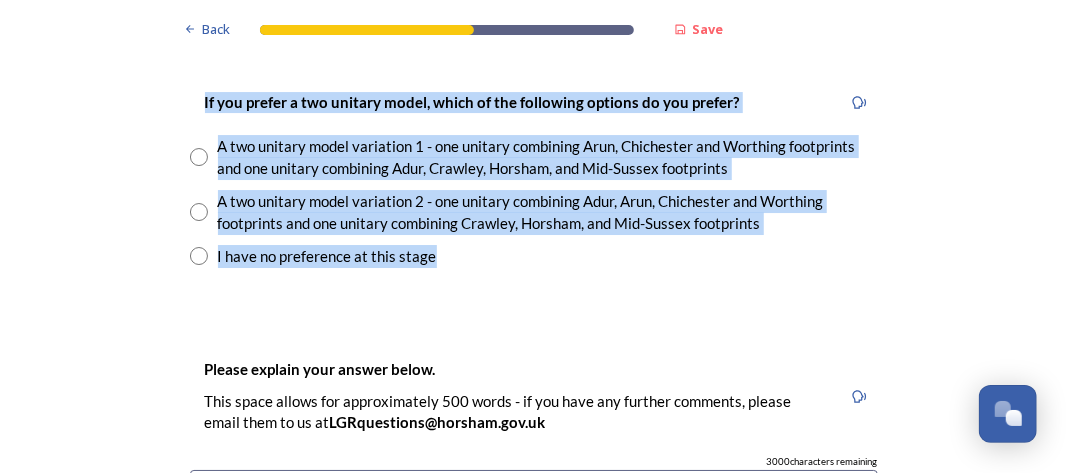 drag, startPoint x: 196, startPoint y: 101, endPoint x: 423, endPoint y: 248, distance: 270.44037 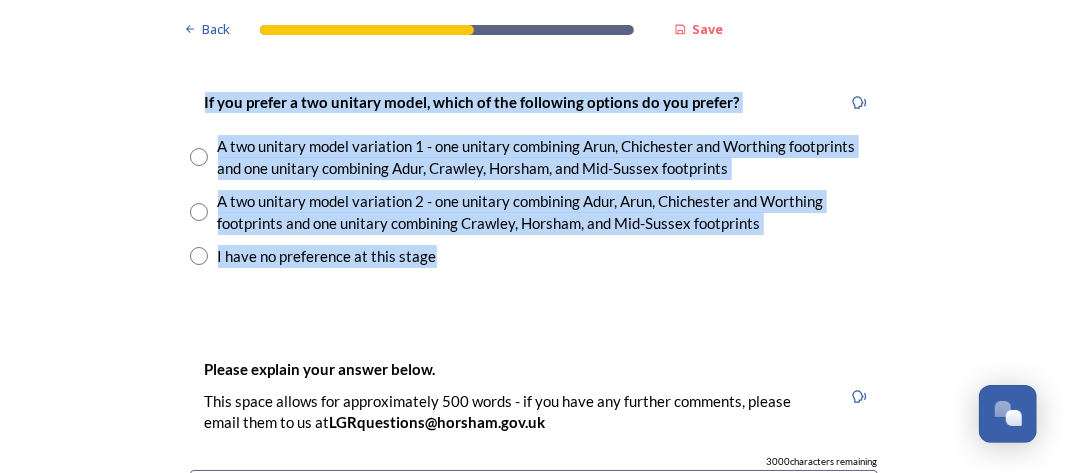 copy on "If you prefer a two unitary model, which of the following options do you prefer? A two unitary model variation 1 - one unitary combining Arun, Chichester and Worthing footprints and one unitary combining Adur, Crawley, Horsham, and Mid-Sussex footprints  A two unitary model variation 2 - one unitary combining Adur, Arun, Chichester and Worthing footprints and one unitary combining Crawley, Horsham, and Mid-Sussex footprints I have no preference at this stage" 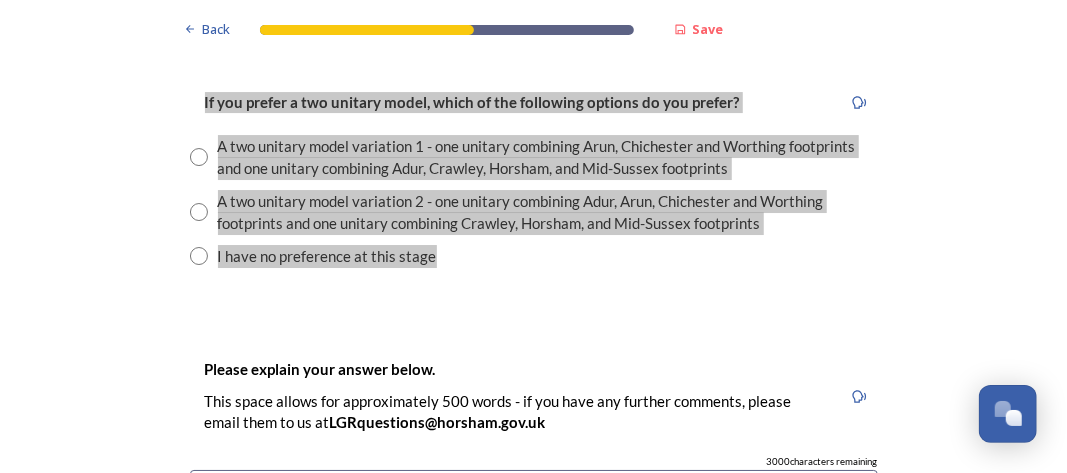 scroll, scrollTop: 2593, scrollLeft: 0, axis: vertical 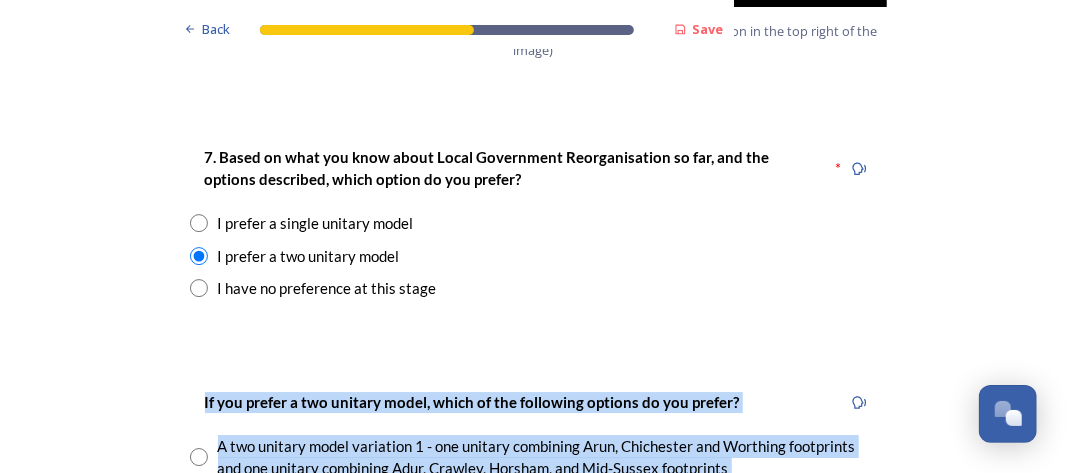 click at bounding box center (199, 288) 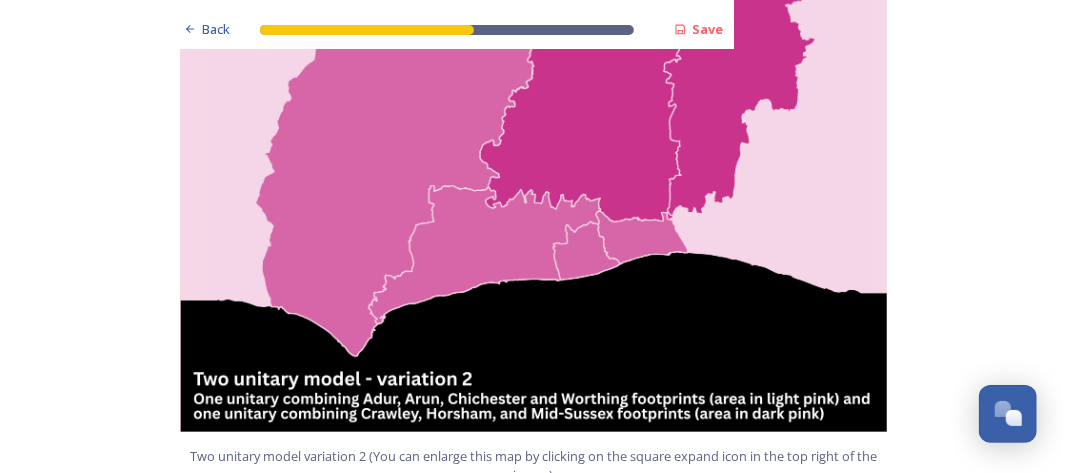 scroll, scrollTop: 2668, scrollLeft: 0, axis: vertical 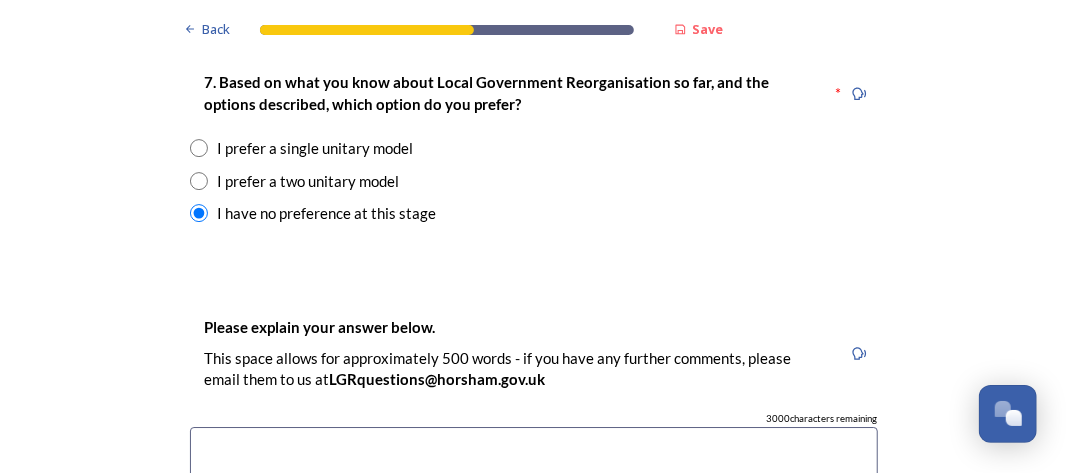 click at bounding box center [199, 148] 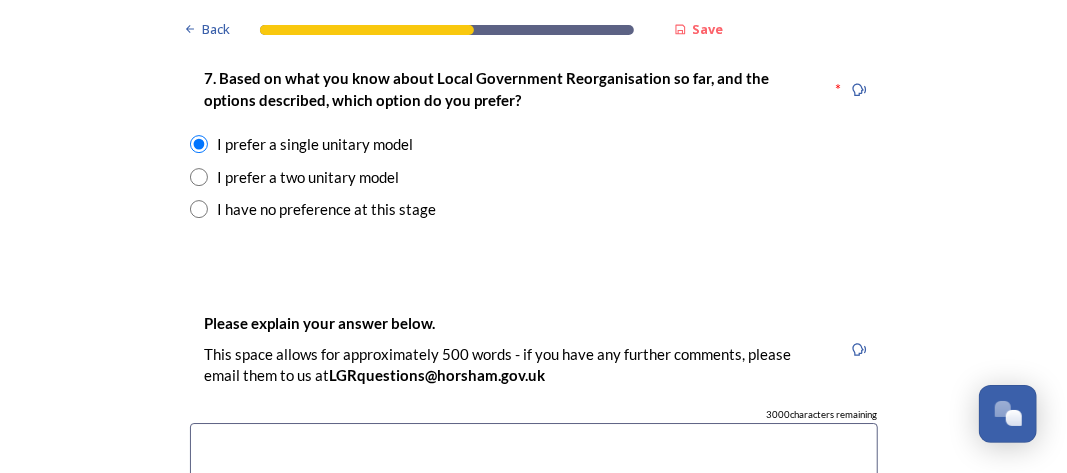 scroll, scrollTop: 2668, scrollLeft: 0, axis: vertical 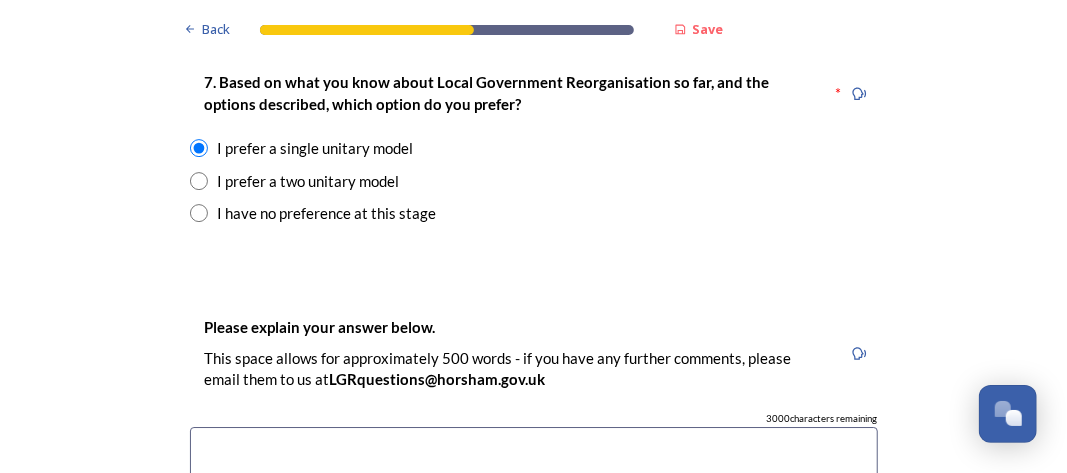 click at bounding box center (199, 181) 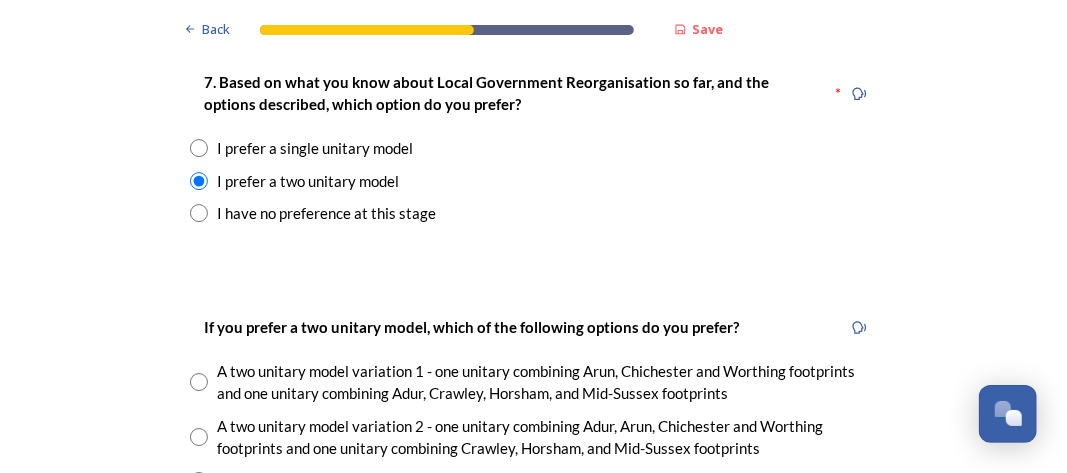 click at bounding box center [199, 148] 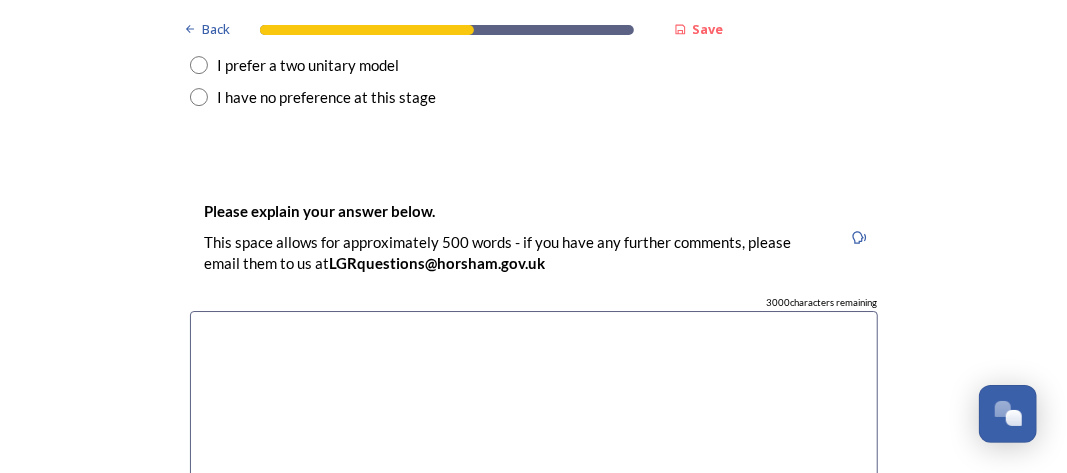 scroll, scrollTop: 2968, scrollLeft: 0, axis: vertical 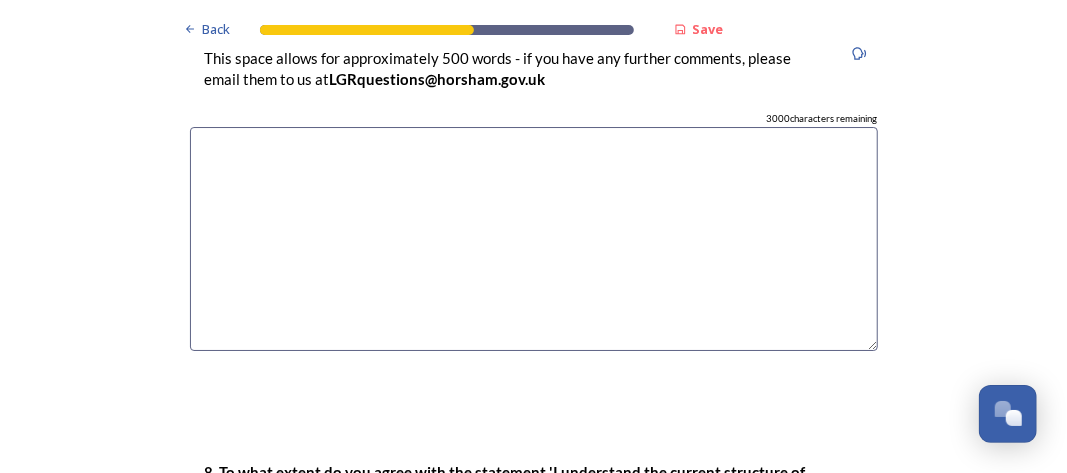 click at bounding box center (534, 239) 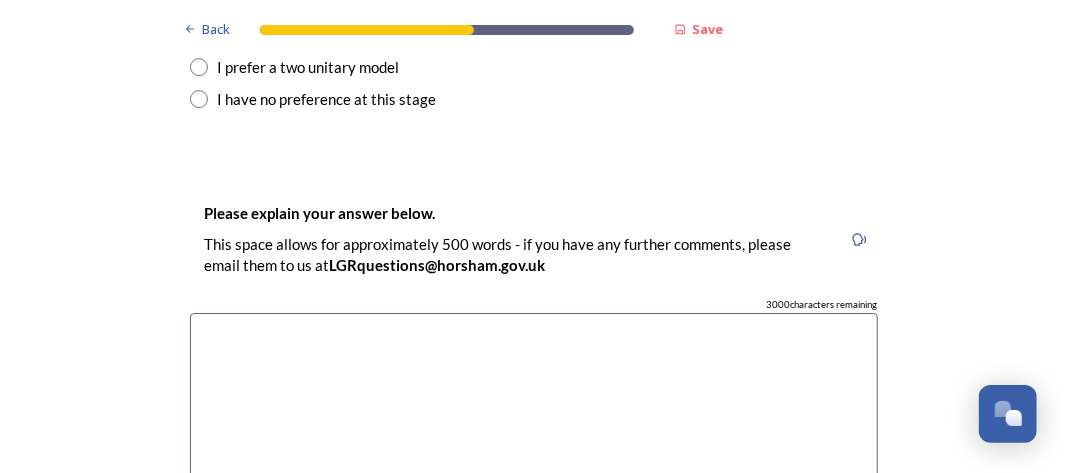 scroll, scrollTop: 2768, scrollLeft: 0, axis: vertical 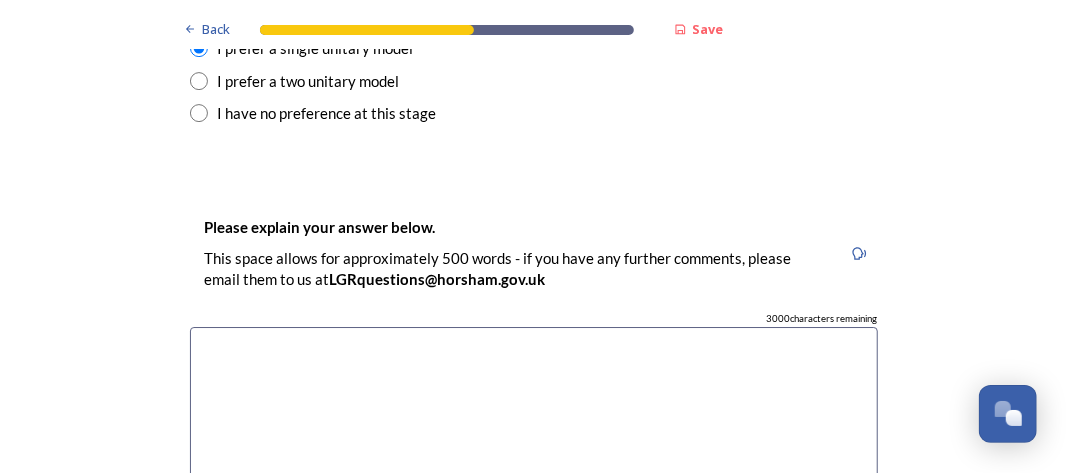 click at bounding box center [199, 113] 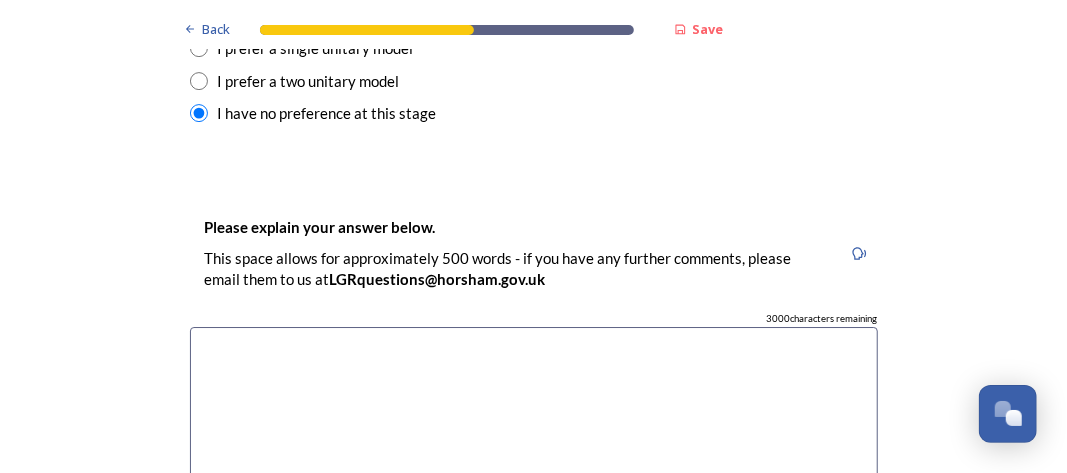click at bounding box center [534, 439] 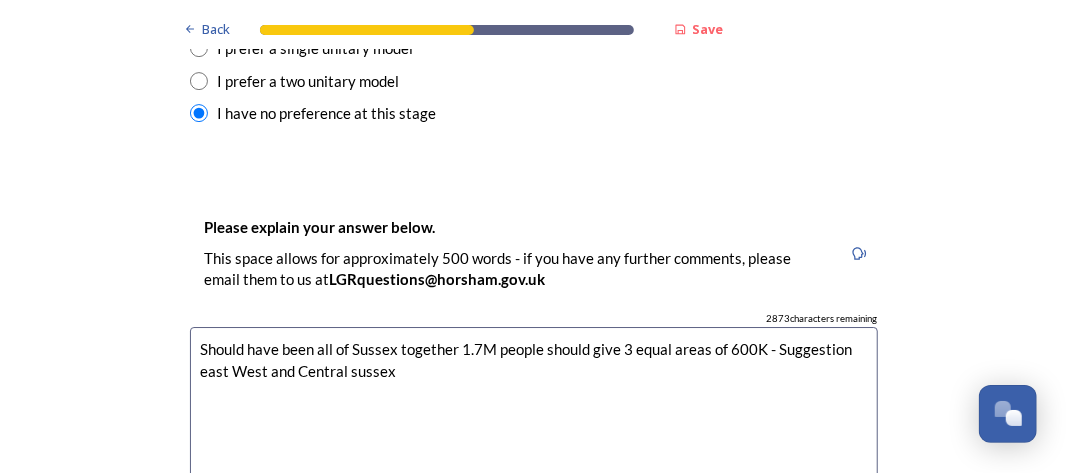 scroll, scrollTop: 2868, scrollLeft: 0, axis: vertical 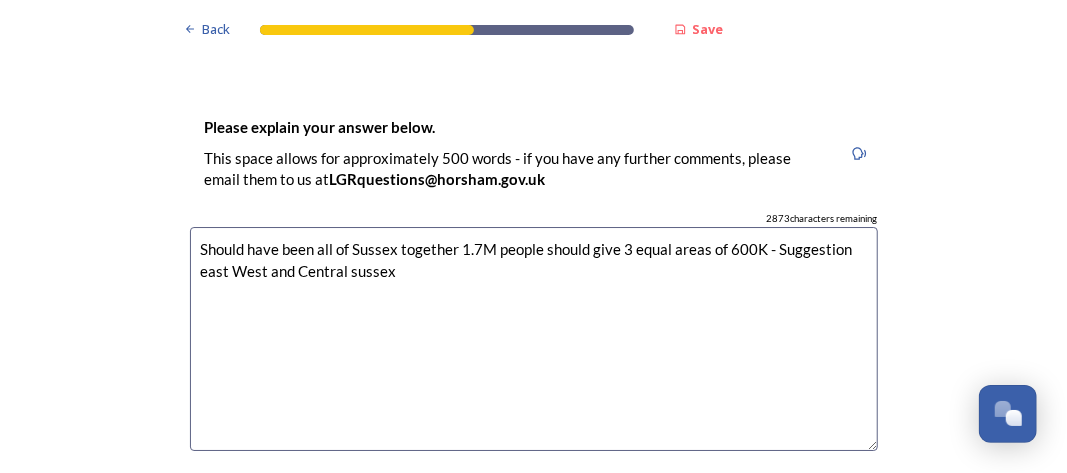 click on "Should have been all of Sussex together 1.7M people should give 3 equal areas of 600K - Suggestion east West and Central sussex" at bounding box center (534, 339) 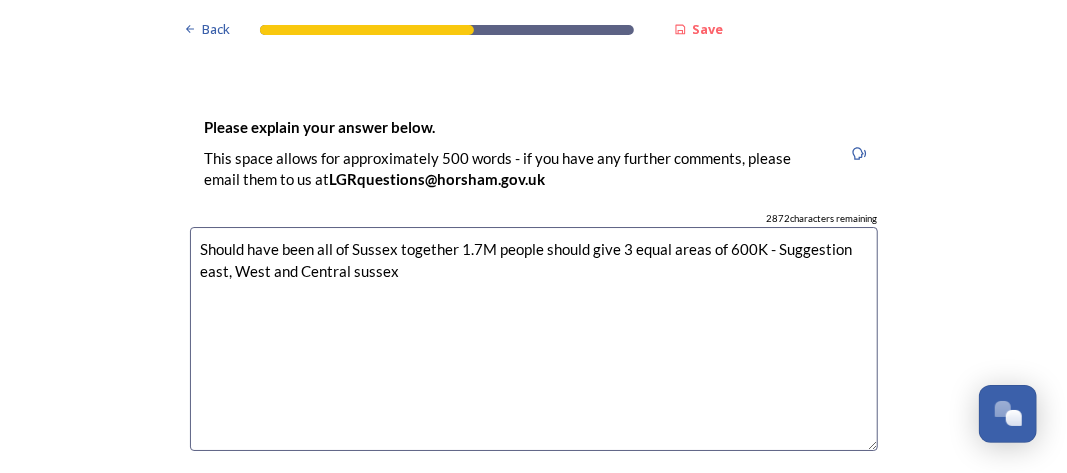click on "Should have been all of Sussex together 1.7M people should give 3 equal areas of 600K - Suggestion east, West and Central sussex" at bounding box center [534, 339] 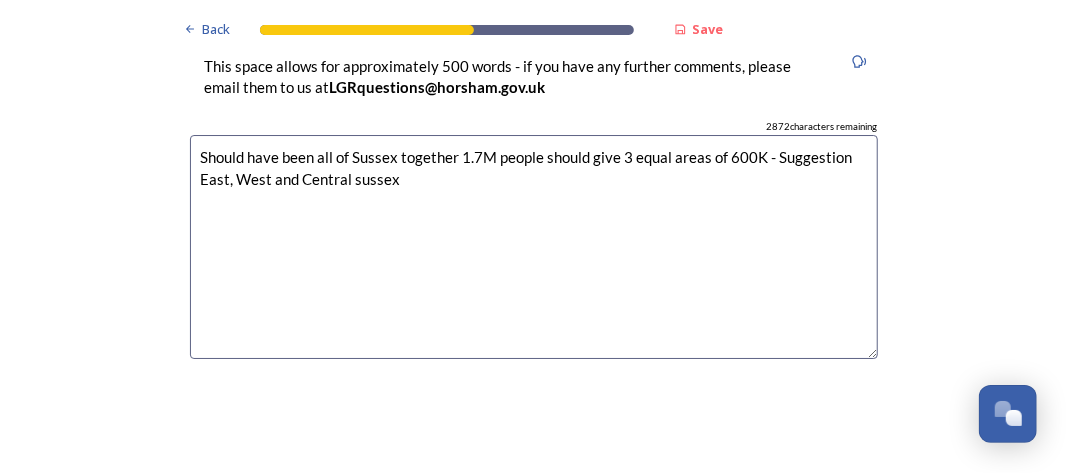 scroll, scrollTop: 3068, scrollLeft: 0, axis: vertical 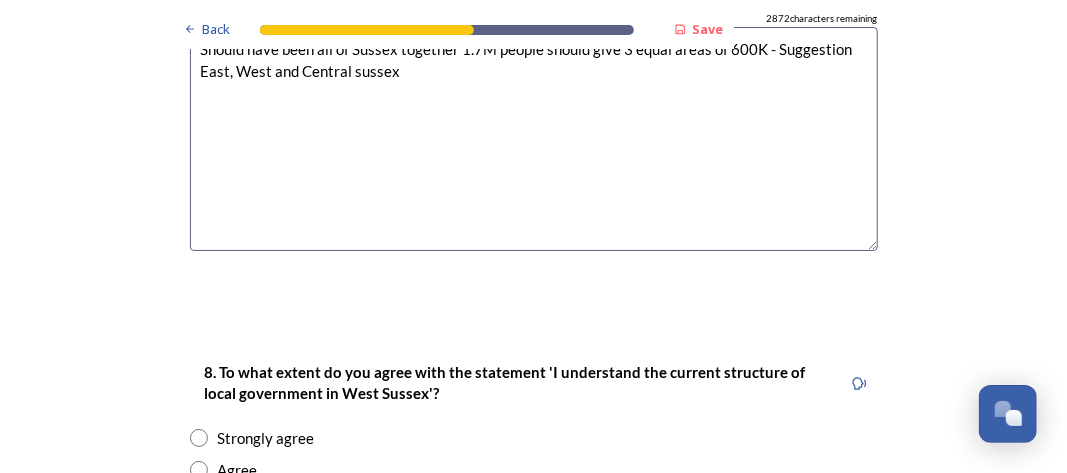click on "Should have been all of Sussex together 1.7M people should give 3 equal areas of 600K - Suggestion East, West and Central sussex" at bounding box center (534, 139) 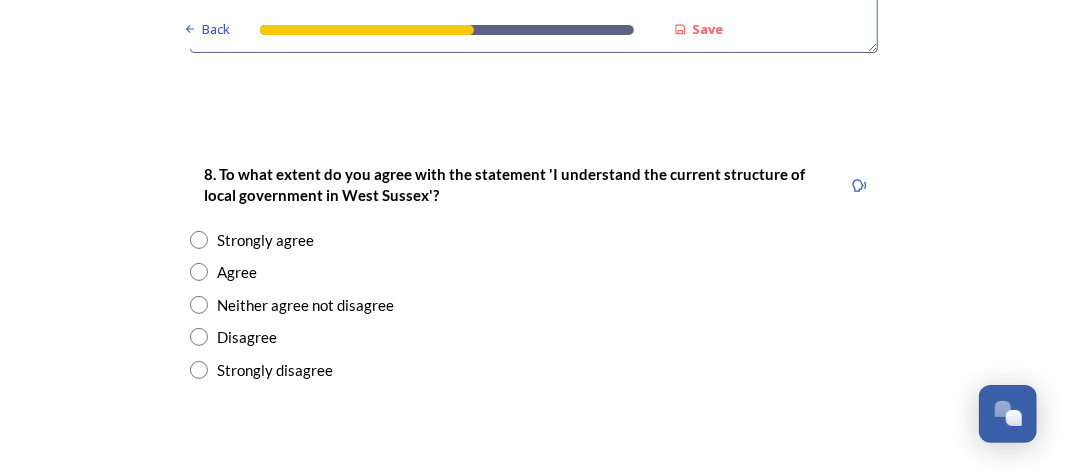 scroll, scrollTop: 3268, scrollLeft: 0, axis: vertical 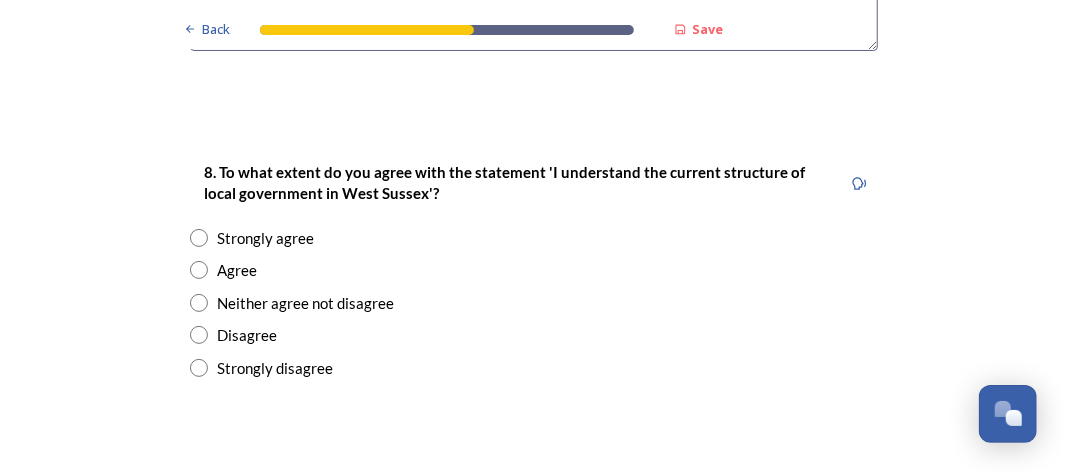 type on "Should have been all of Sussex together 1.7M people should give 3 equal areas of 600K - Suggestion East, West and Central Sussex" 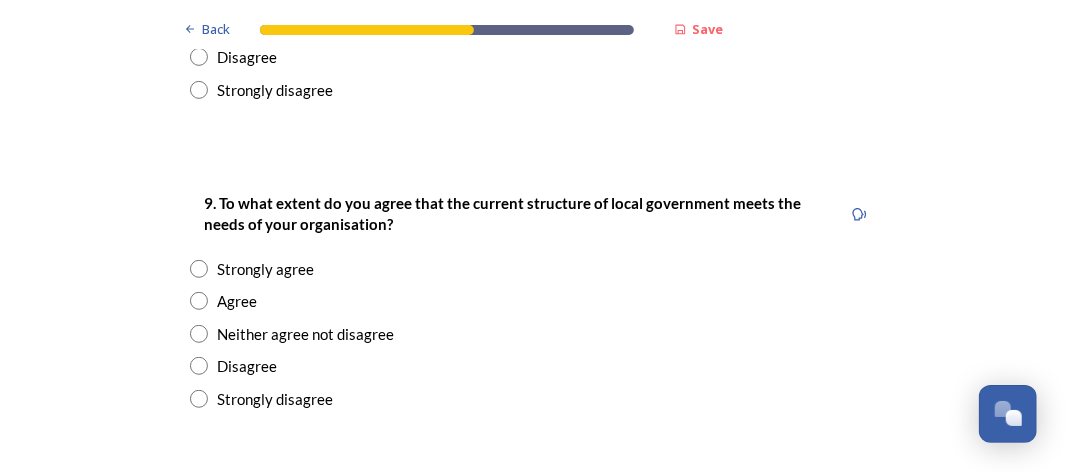 scroll, scrollTop: 3568, scrollLeft: 0, axis: vertical 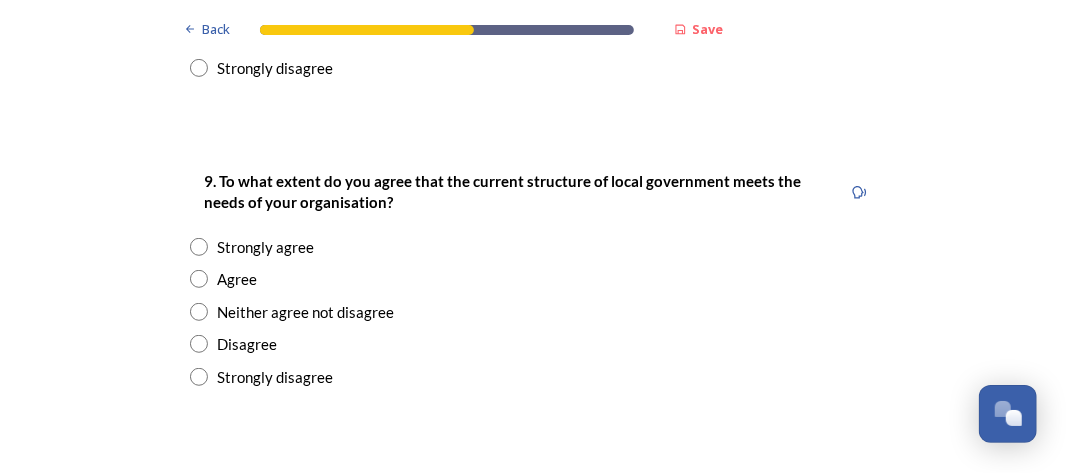 click at bounding box center [199, 279] 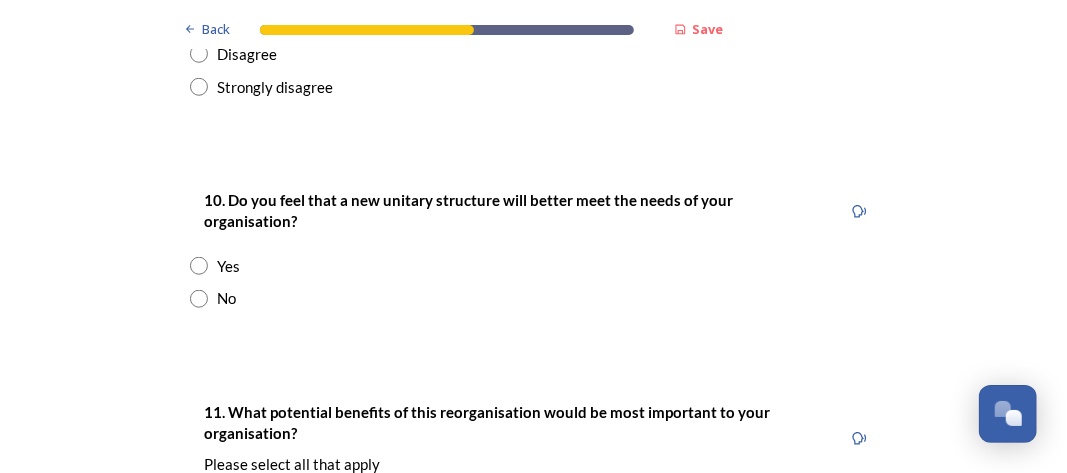 scroll, scrollTop: 3868, scrollLeft: 0, axis: vertical 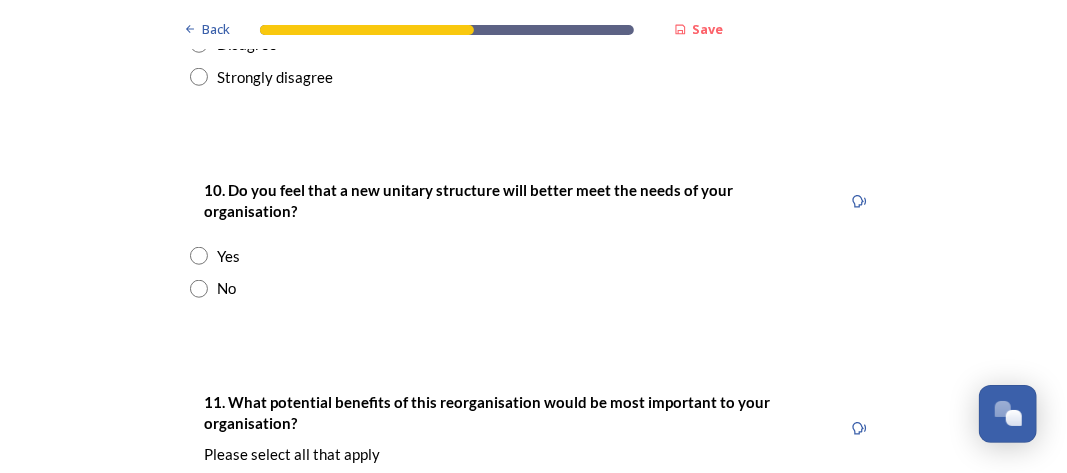 click at bounding box center (199, 289) 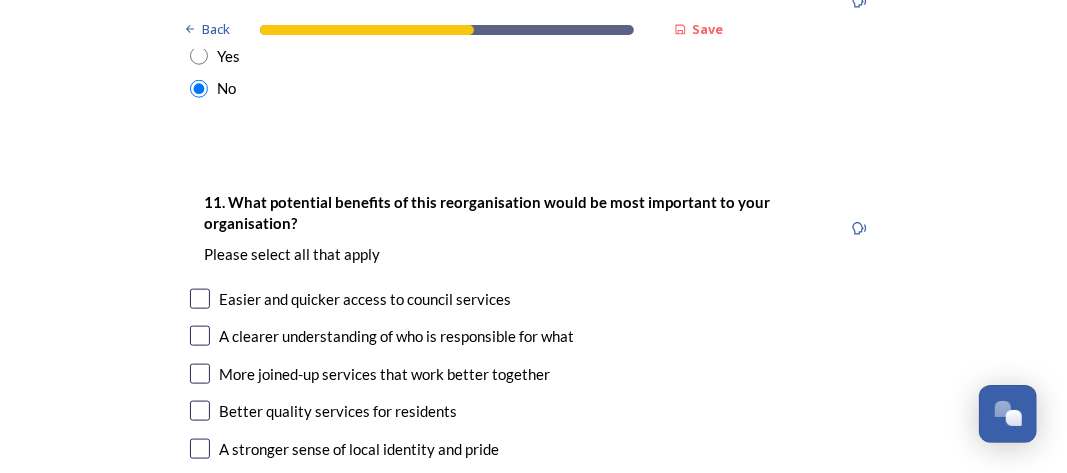 scroll, scrollTop: 4168, scrollLeft: 0, axis: vertical 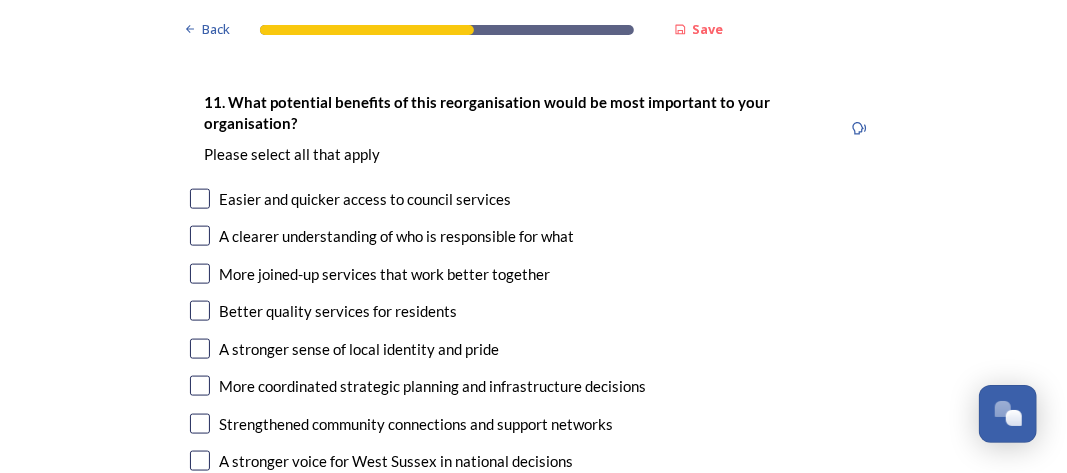 click at bounding box center [200, 236] 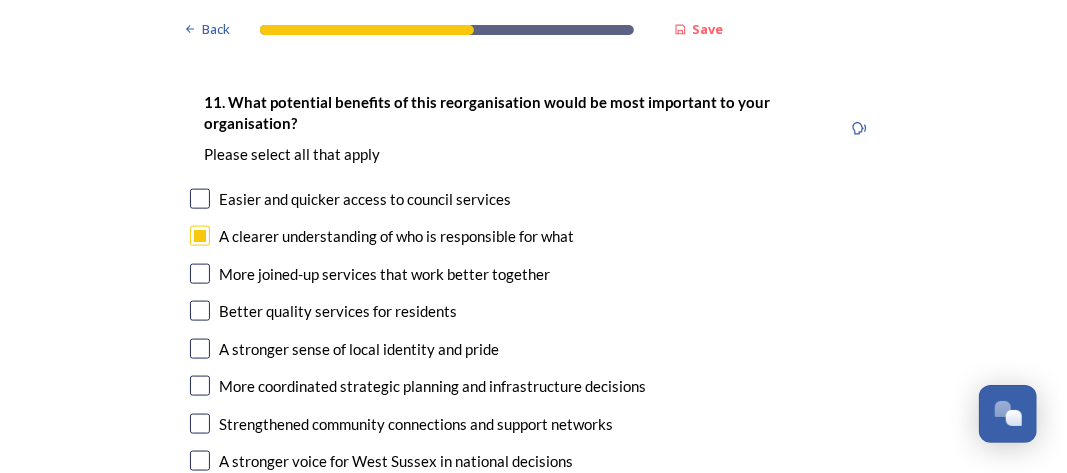 scroll, scrollTop: 4268, scrollLeft: 0, axis: vertical 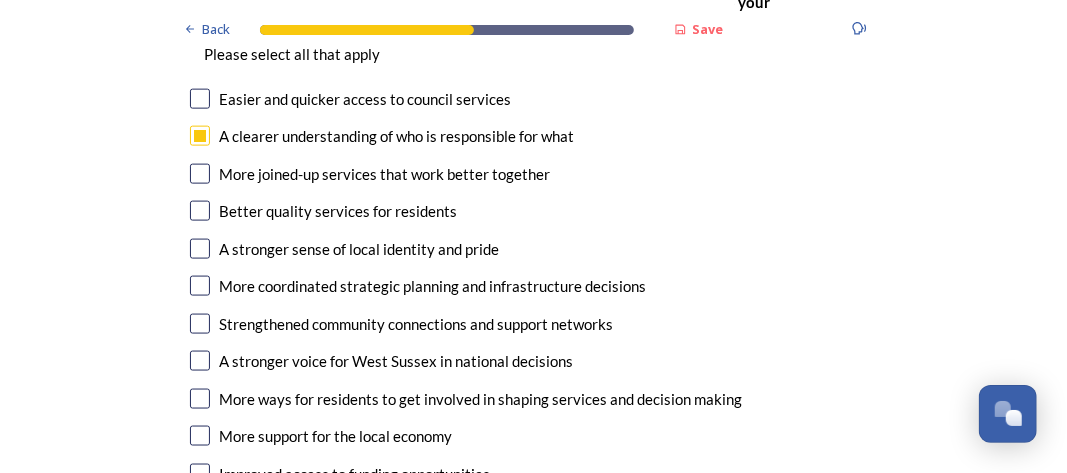 click at bounding box center [200, 174] 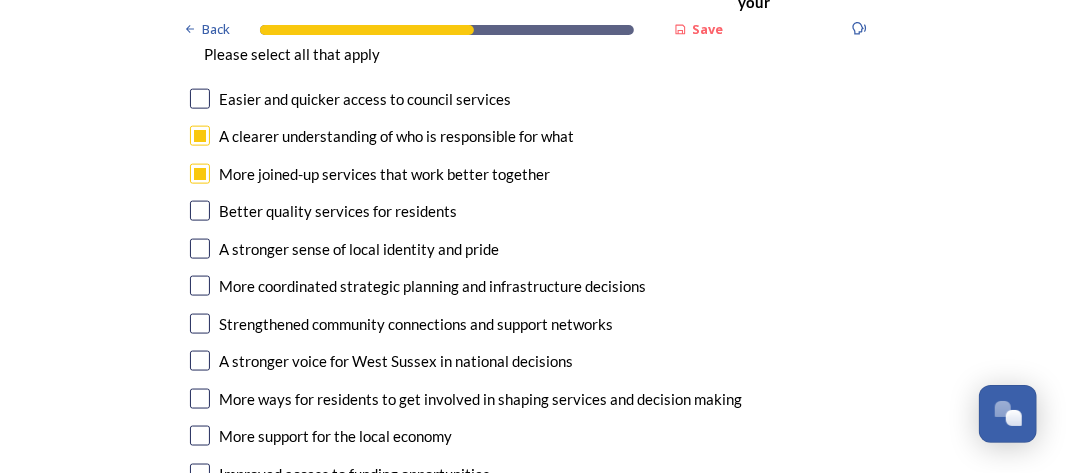 scroll, scrollTop: 4368, scrollLeft: 0, axis: vertical 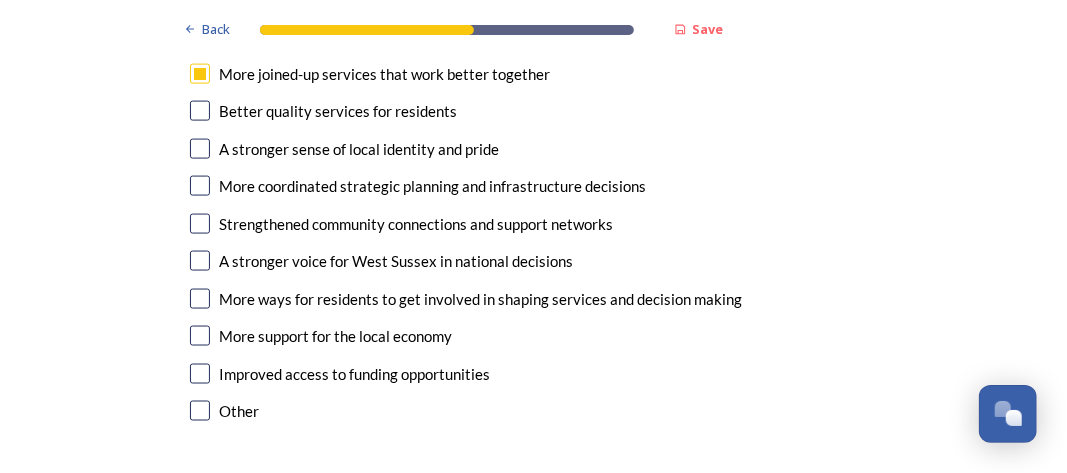 click at bounding box center (200, 186) 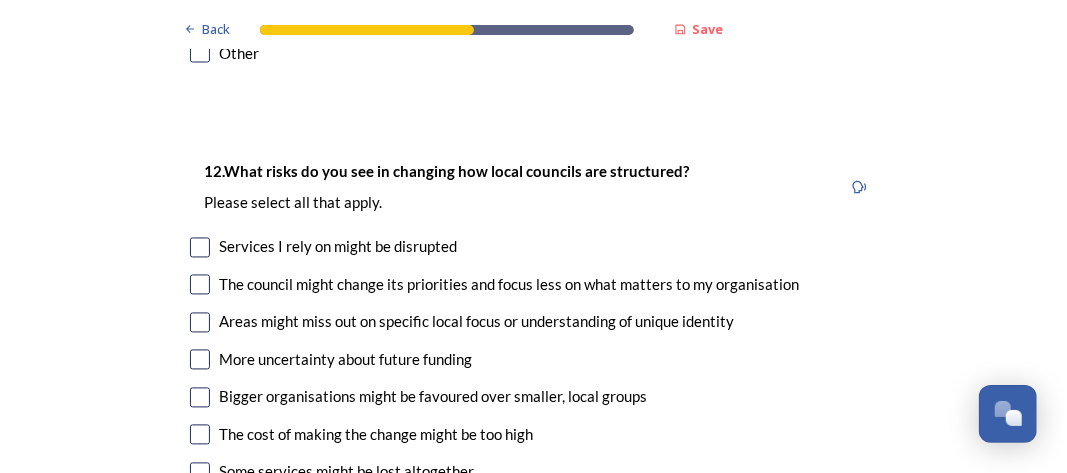 scroll, scrollTop: 4768, scrollLeft: 0, axis: vertical 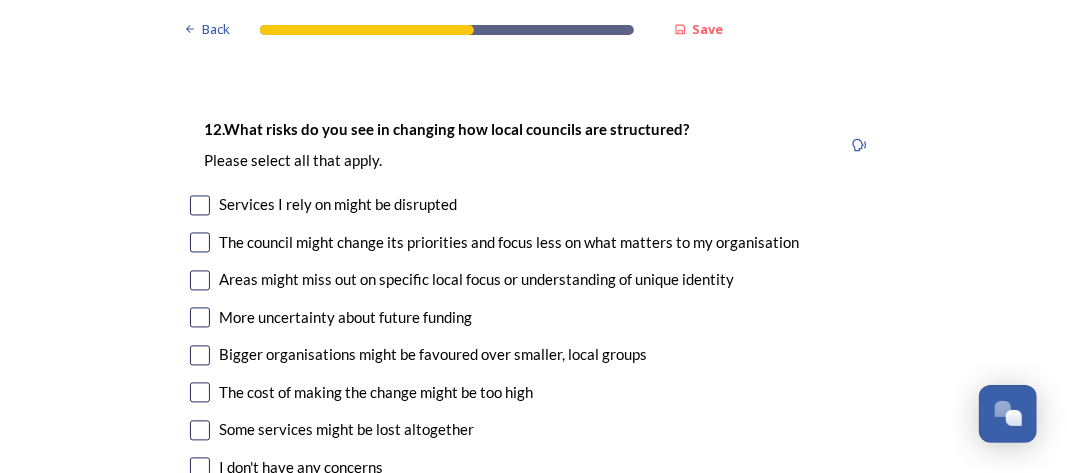 click at bounding box center (200, 206) 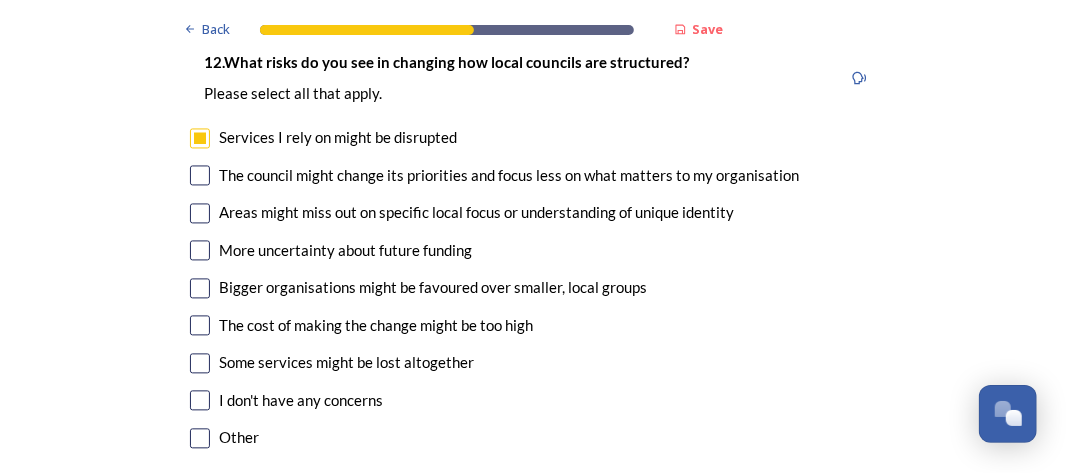scroll, scrollTop: 4868, scrollLeft: 0, axis: vertical 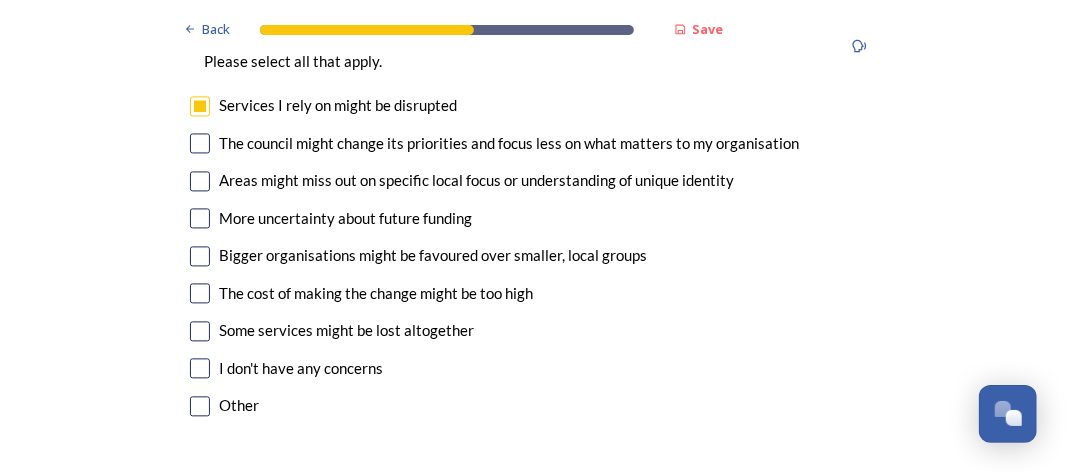 click at bounding box center [200, 181] 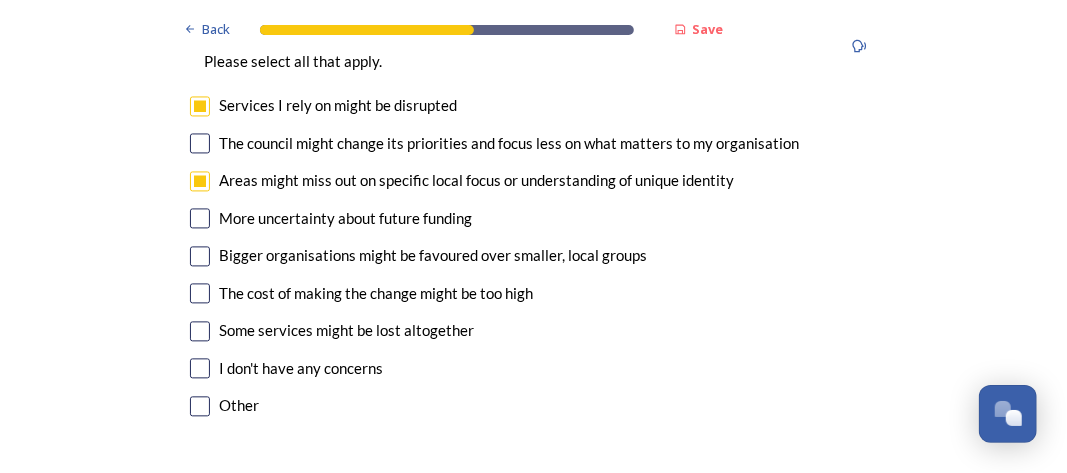 click at bounding box center [200, 331] 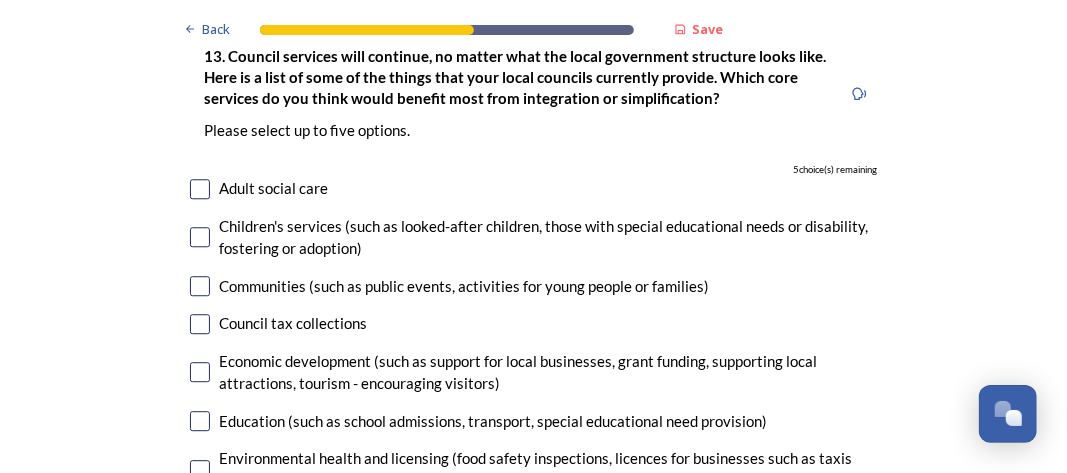 scroll, scrollTop: 5368, scrollLeft: 0, axis: vertical 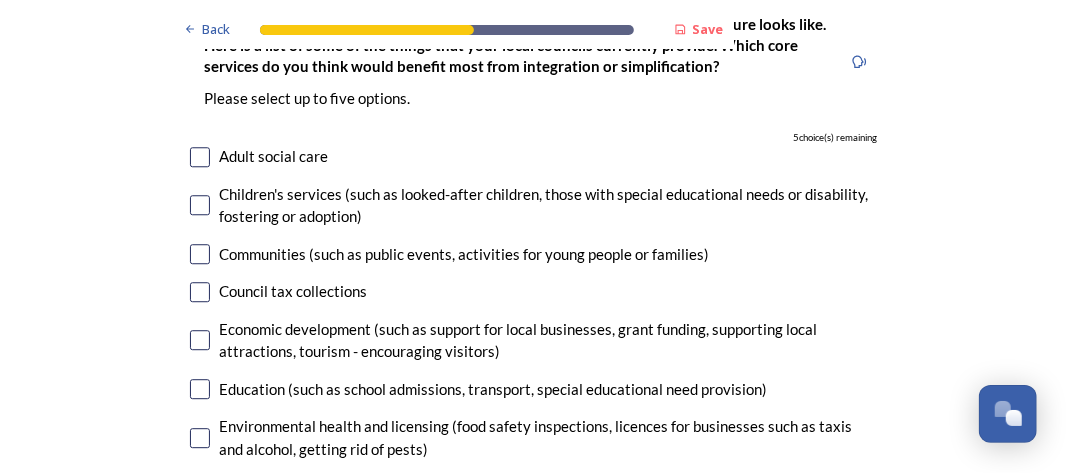 click at bounding box center [200, 157] 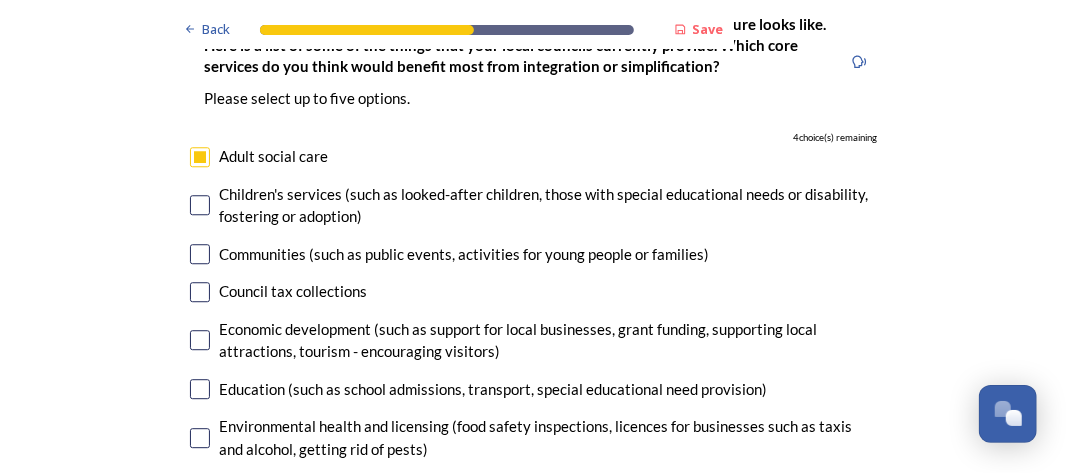 click at bounding box center [200, 205] 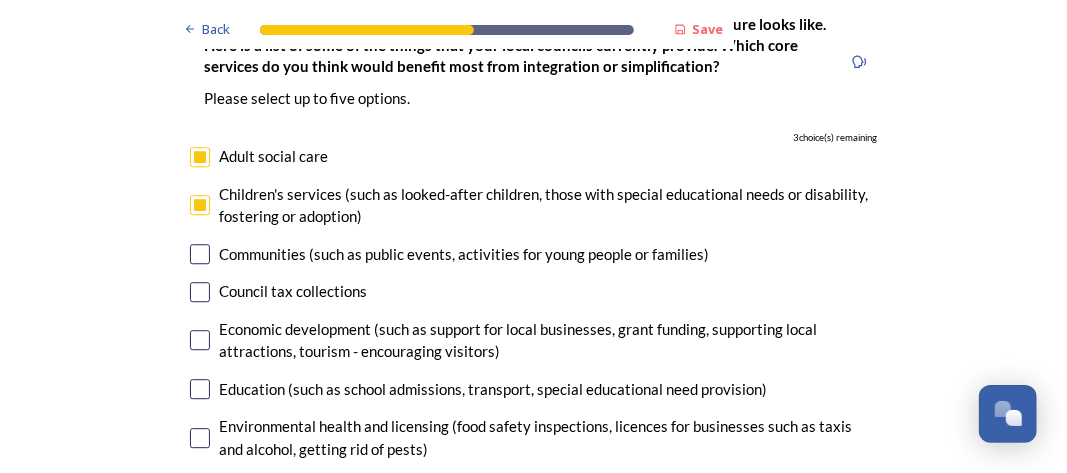 scroll, scrollTop: 5468, scrollLeft: 0, axis: vertical 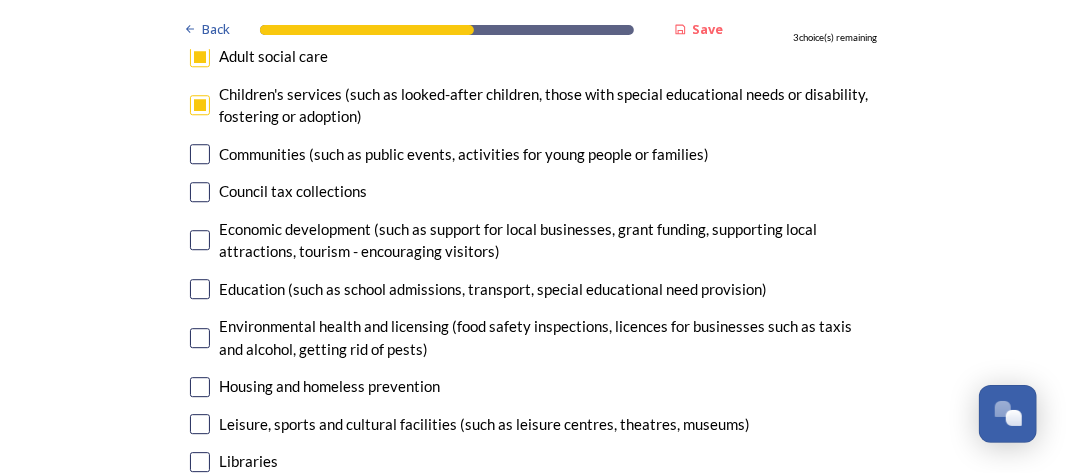 click at bounding box center (200, 289) 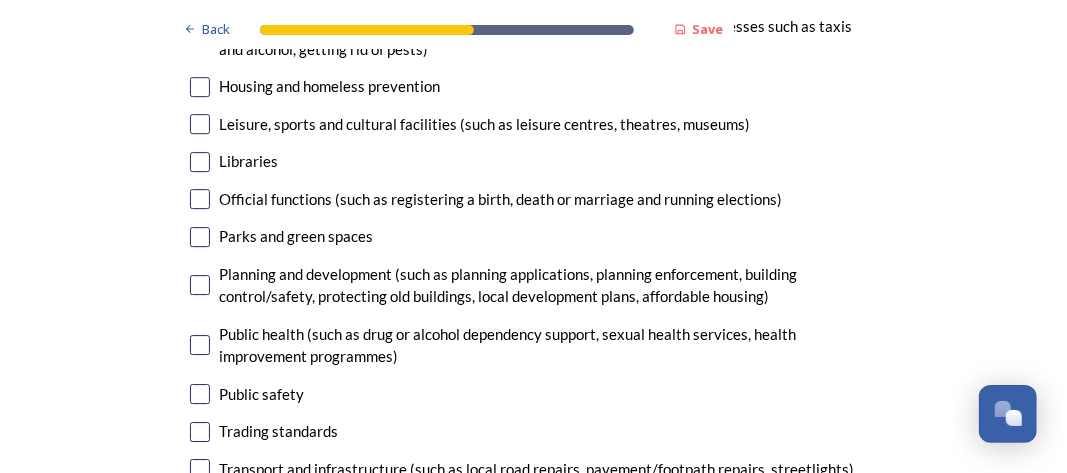 scroll, scrollTop: 5868, scrollLeft: 0, axis: vertical 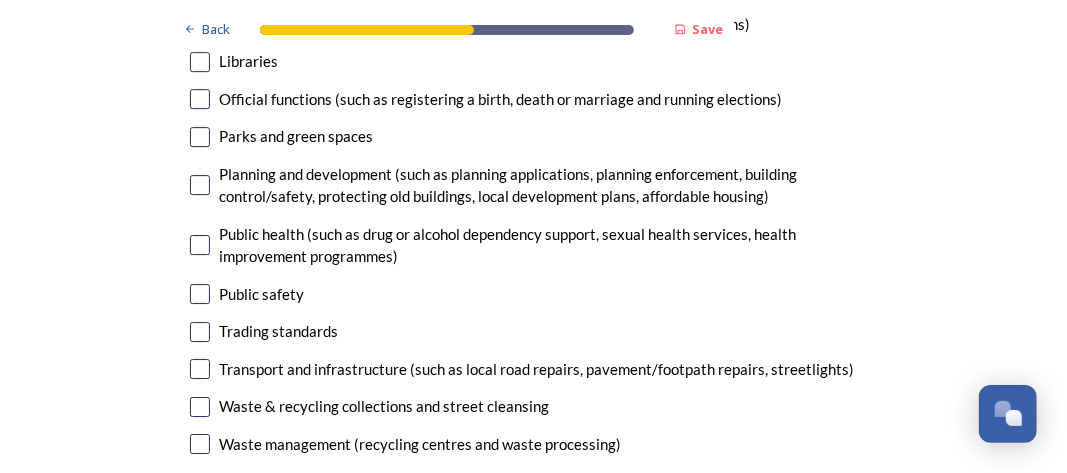 click at bounding box center [200, 369] 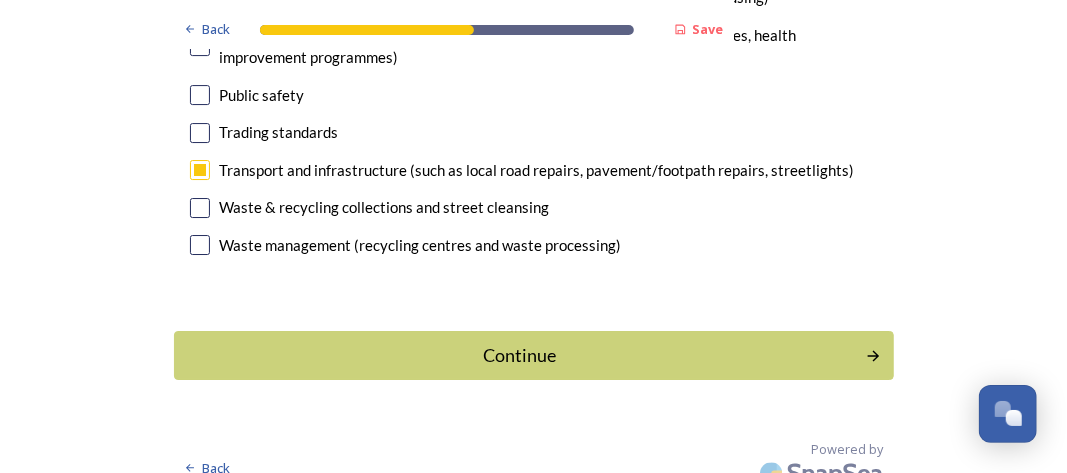 scroll, scrollTop: 6068, scrollLeft: 0, axis: vertical 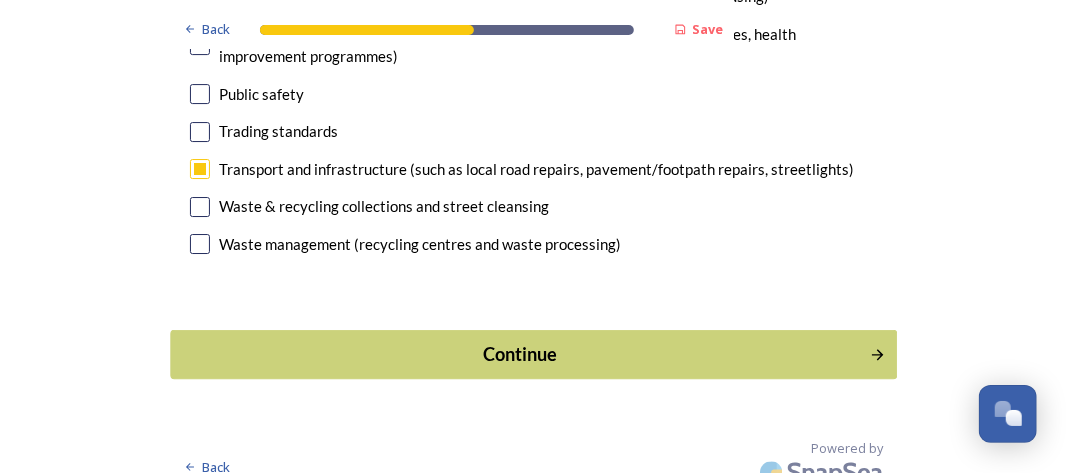 click on "Continue" at bounding box center [519, 354] 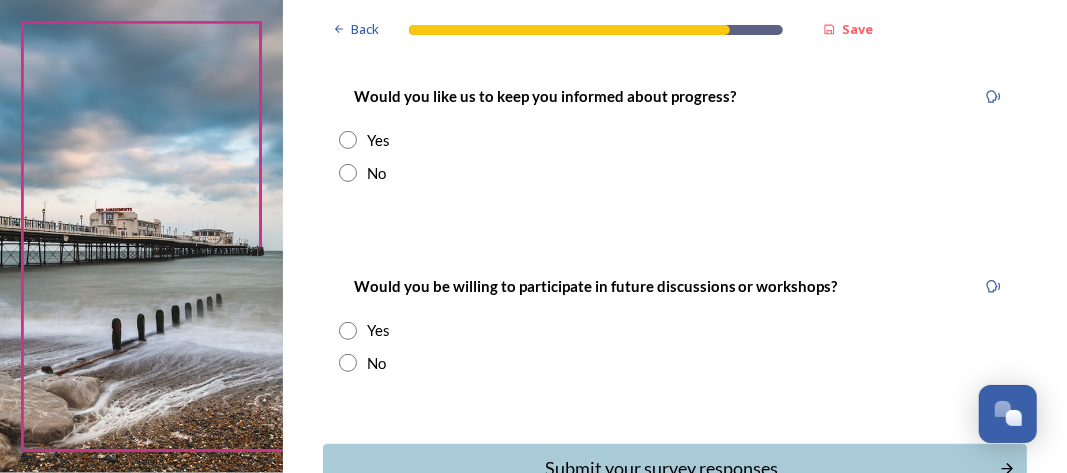 scroll, scrollTop: 200, scrollLeft: 0, axis: vertical 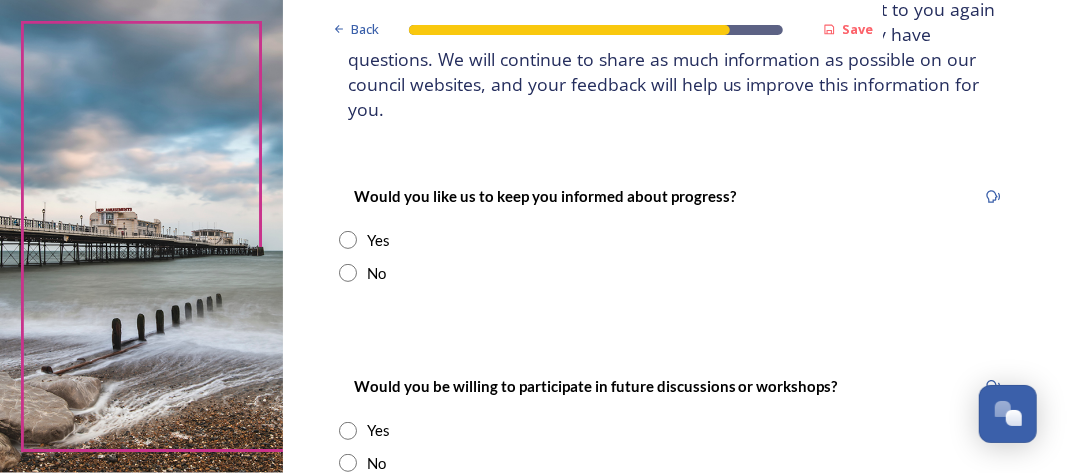 click at bounding box center [348, 240] 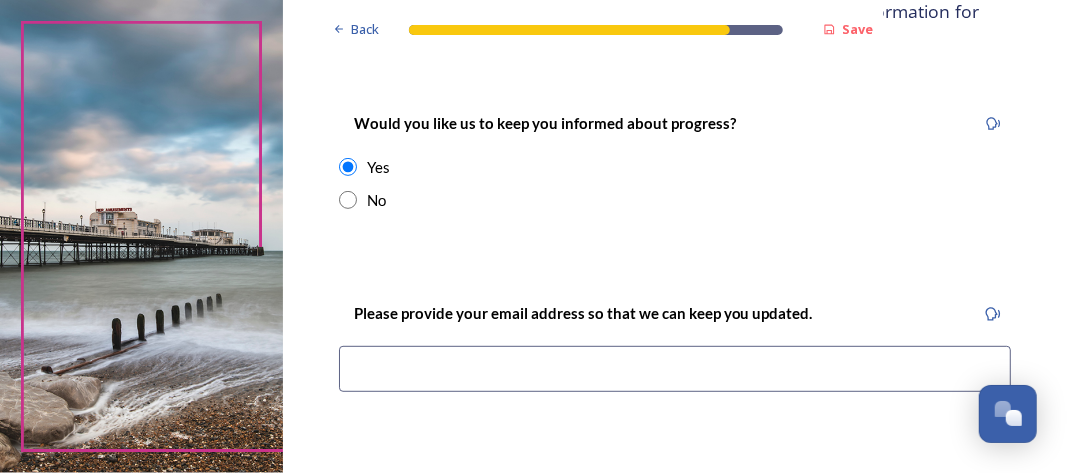scroll, scrollTop: 400, scrollLeft: 0, axis: vertical 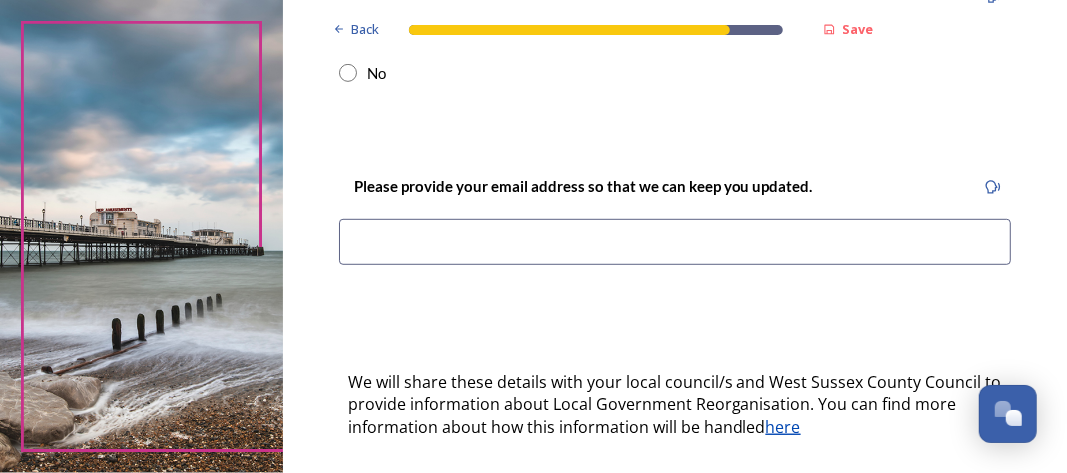 click at bounding box center [675, 242] 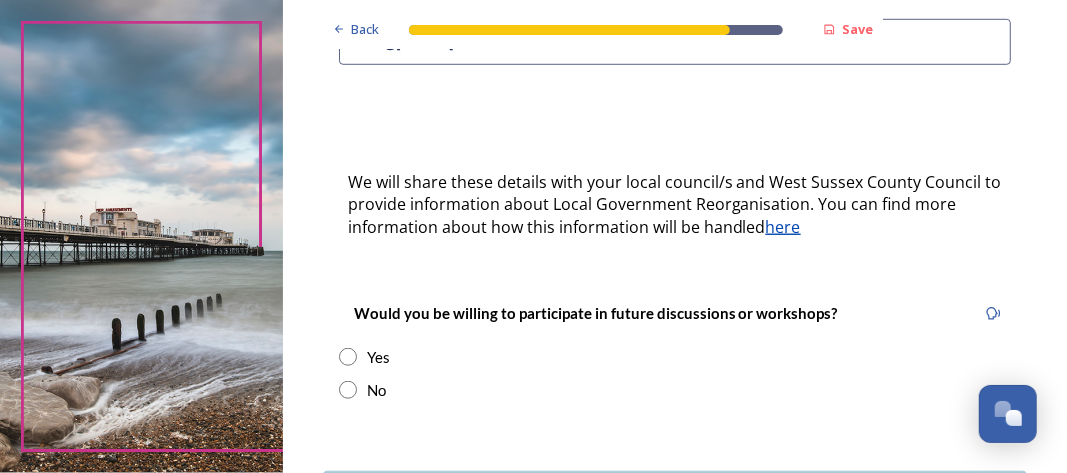 scroll, scrollTop: 700, scrollLeft: 0, axis: vertical 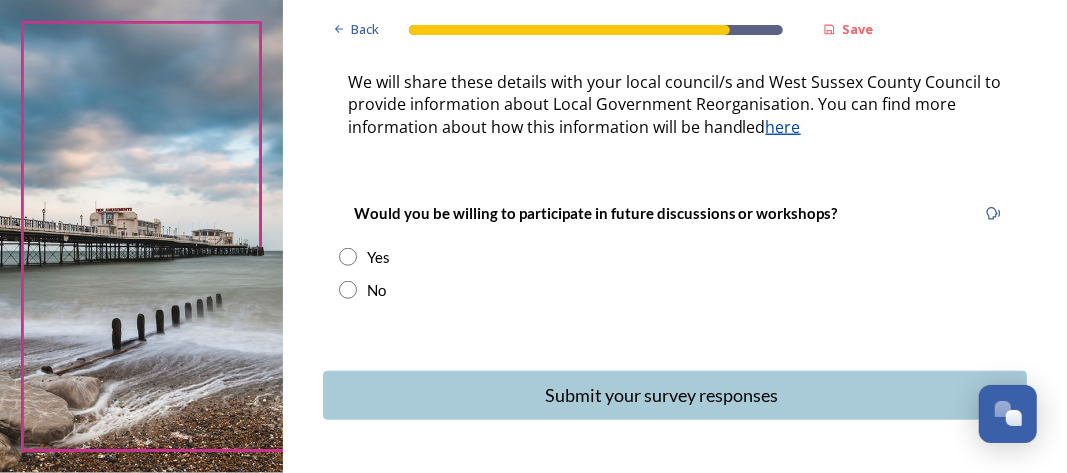type on "clerk@[EMAIL]" 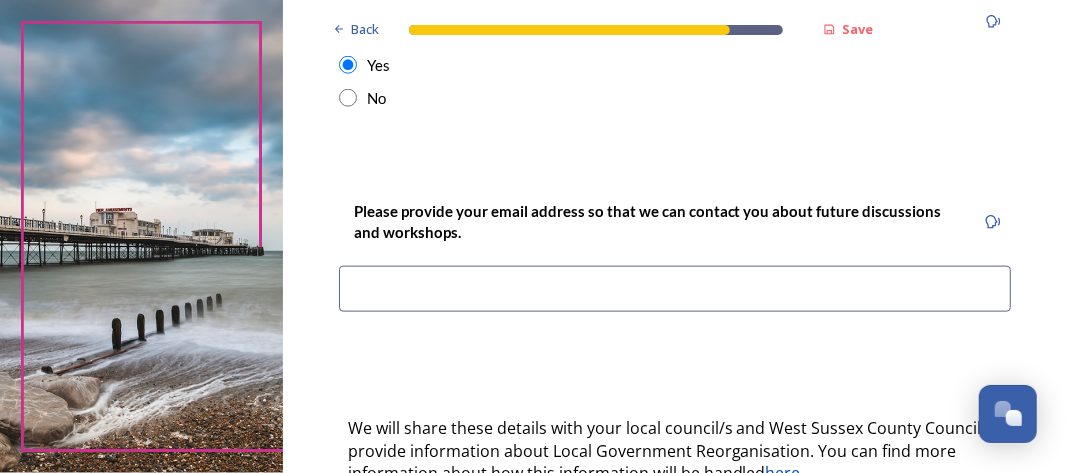 scroll, scrollTop: 900, scrollLeft: 0, axis: vertical 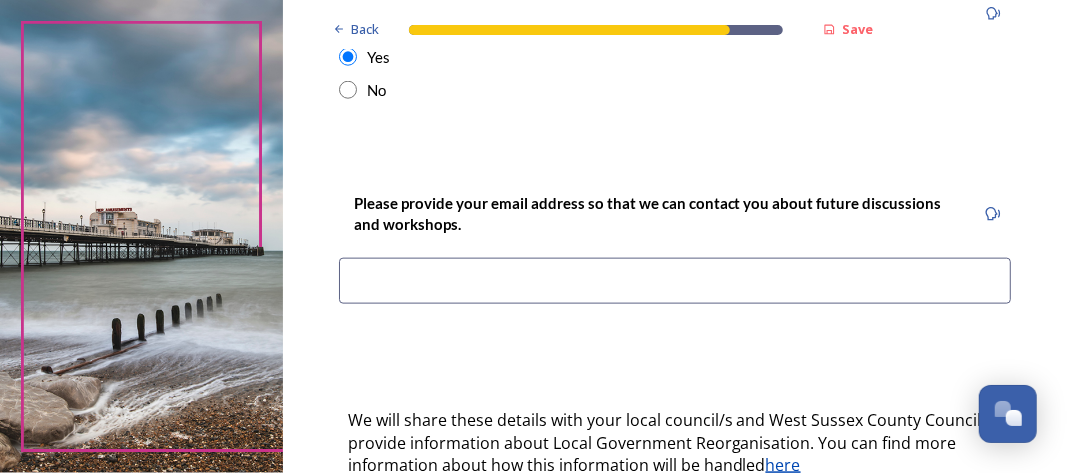 click at bounding box center [348, 90] 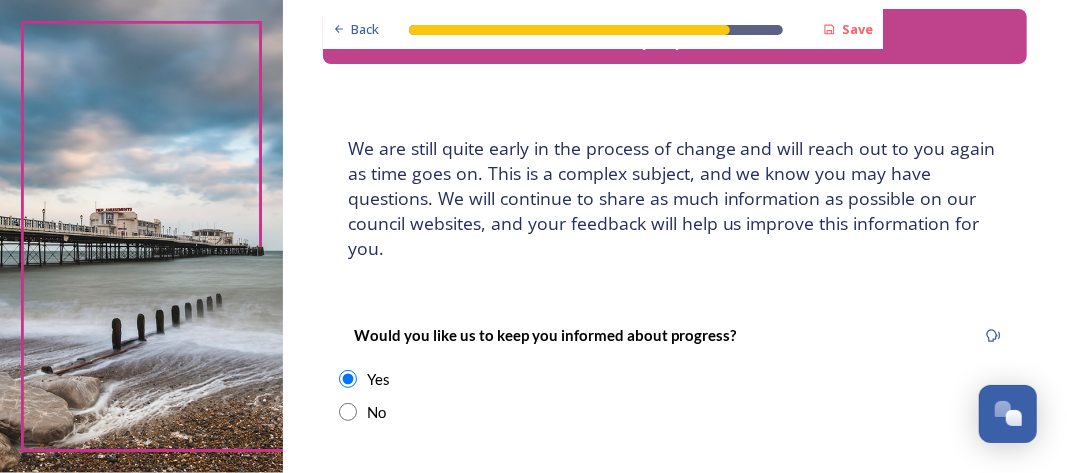 scroll, scrollTop: 0, scrollLeft: 0, axis: both 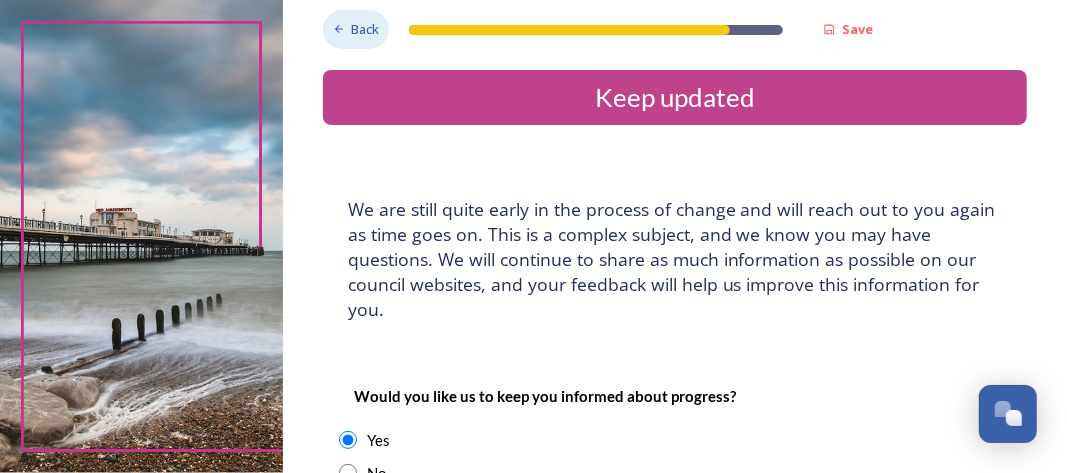 click on "Back" at bounding box center (365, 29) 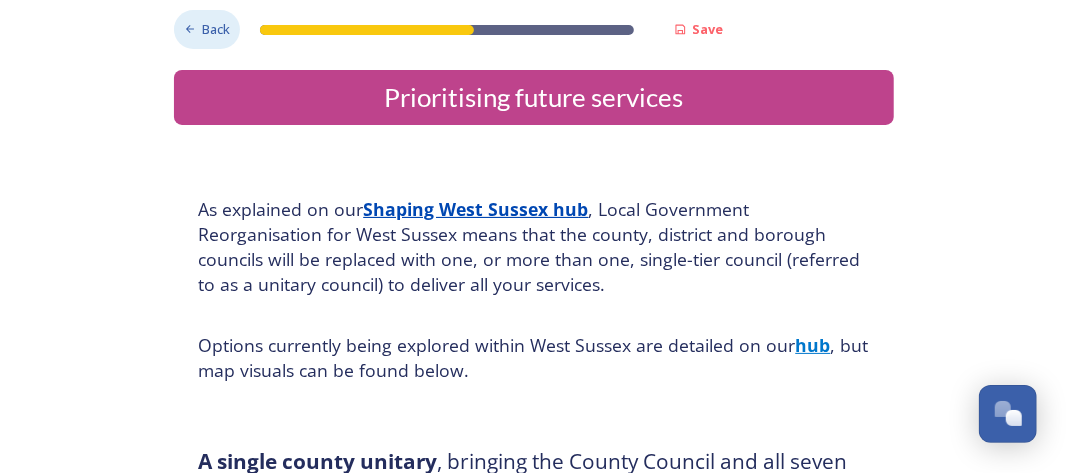click on "Back" at bounding box center (216, 29) 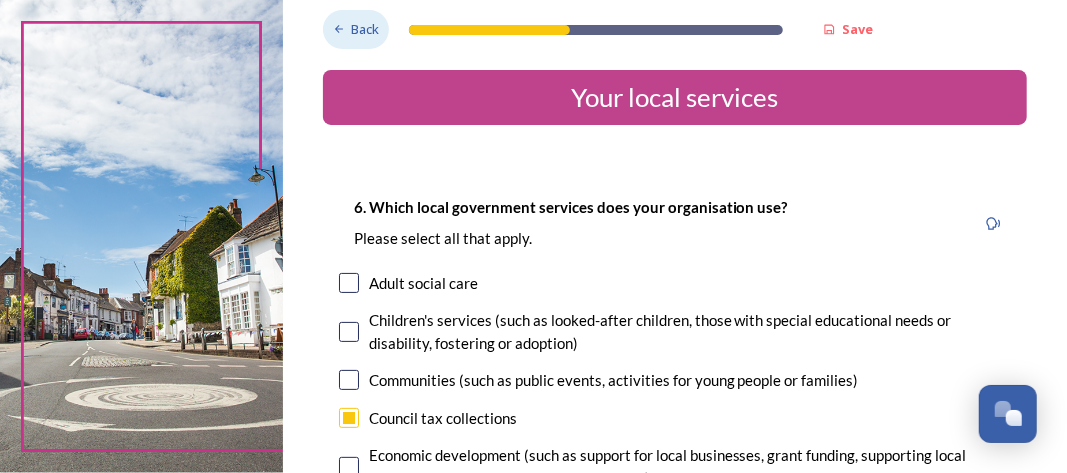 click at bounding box center [141, 236] 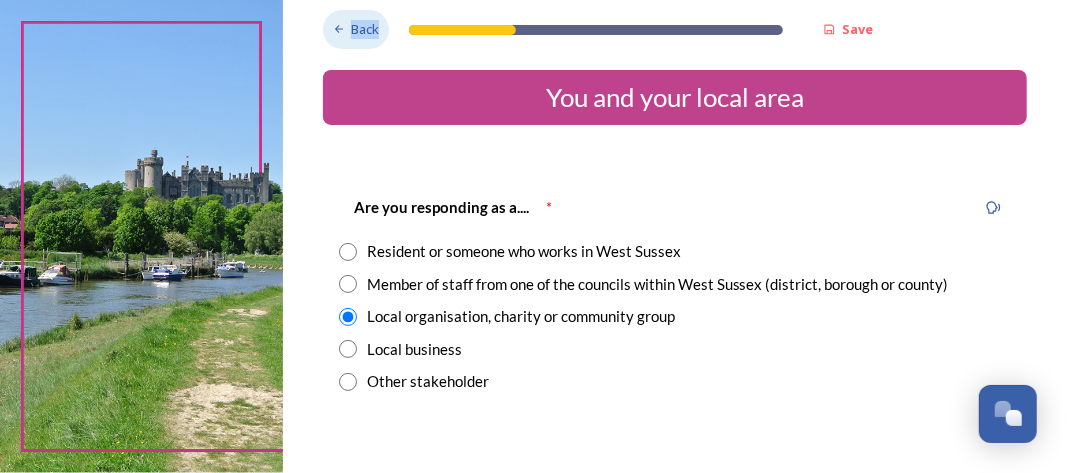 click on "Back" at bounding box center (365, 29) 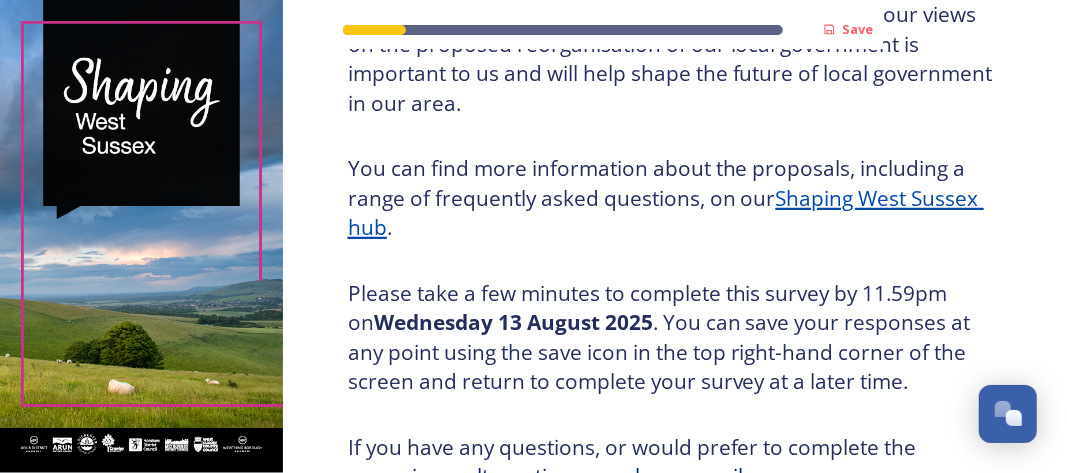 scroll, scrollTop: 0, scrollLeft: 0, axis: both 